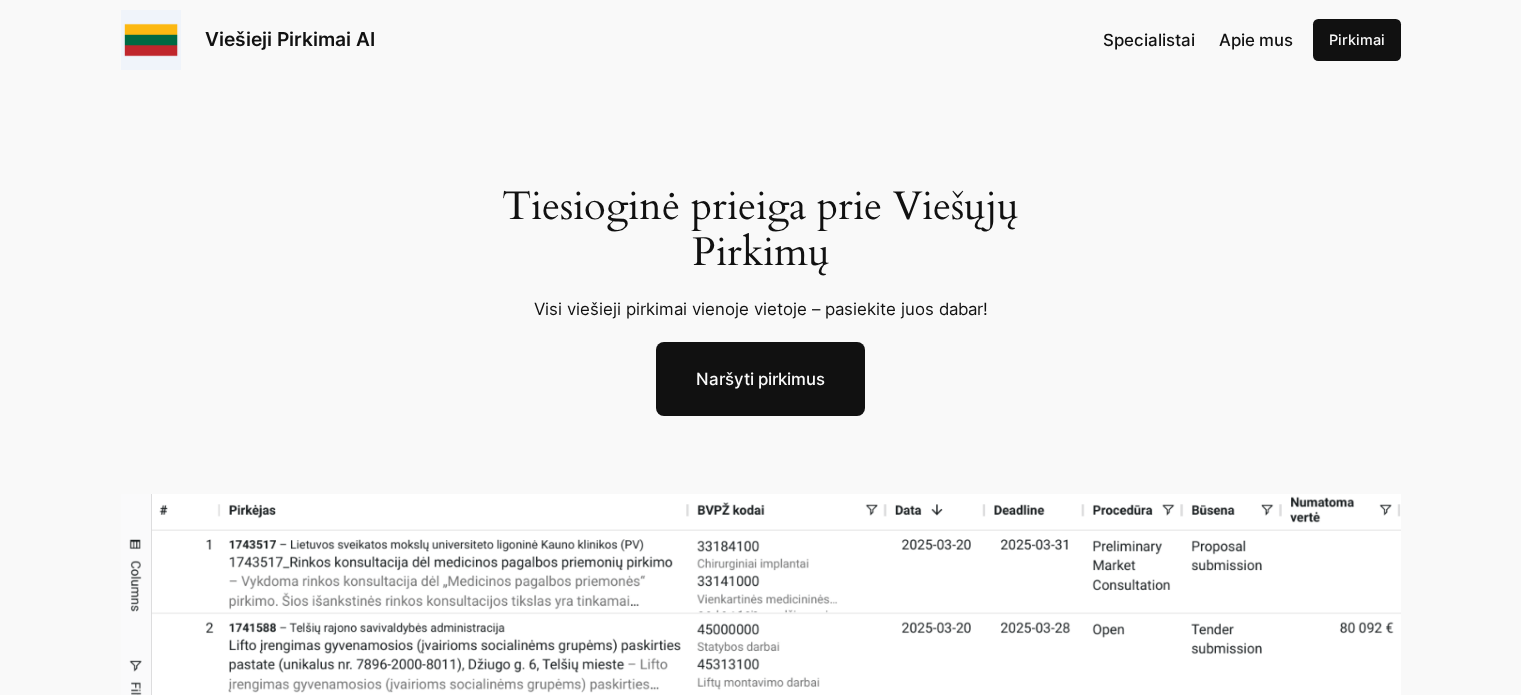 scroll, scrollTop: 0, scrollLeft: 0, axis: both 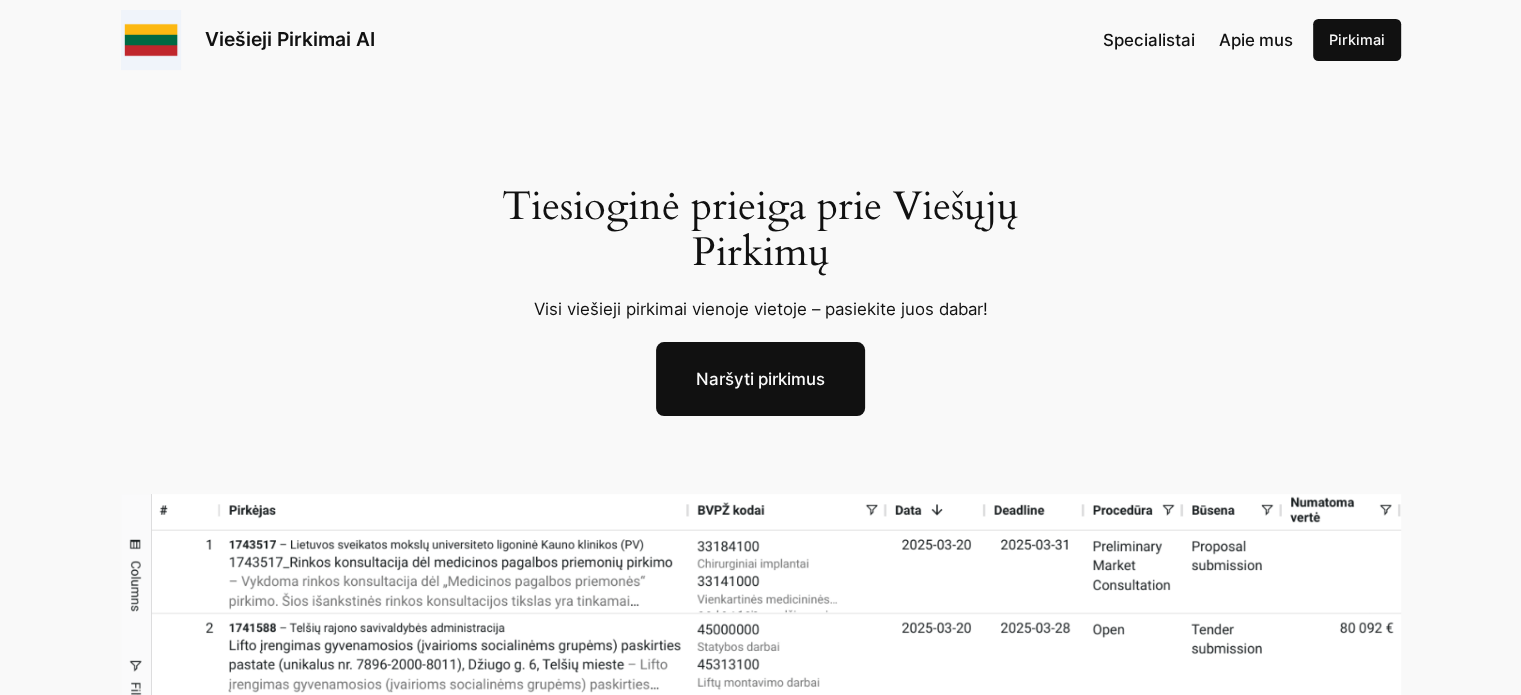 click on "Naršyti pirkimus" at bounding box center [760, 379] 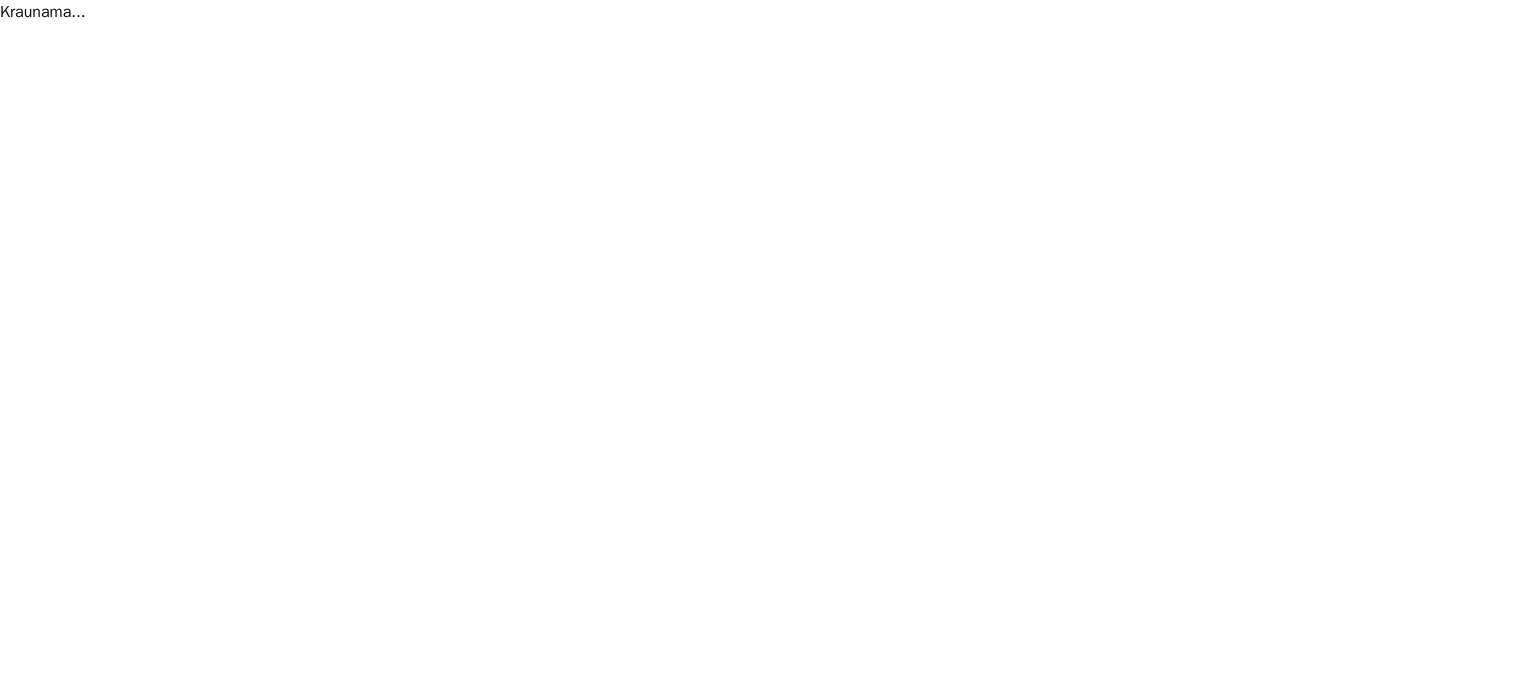 scroll, scrollTop: 0, scrollLeft: 0, axis: both 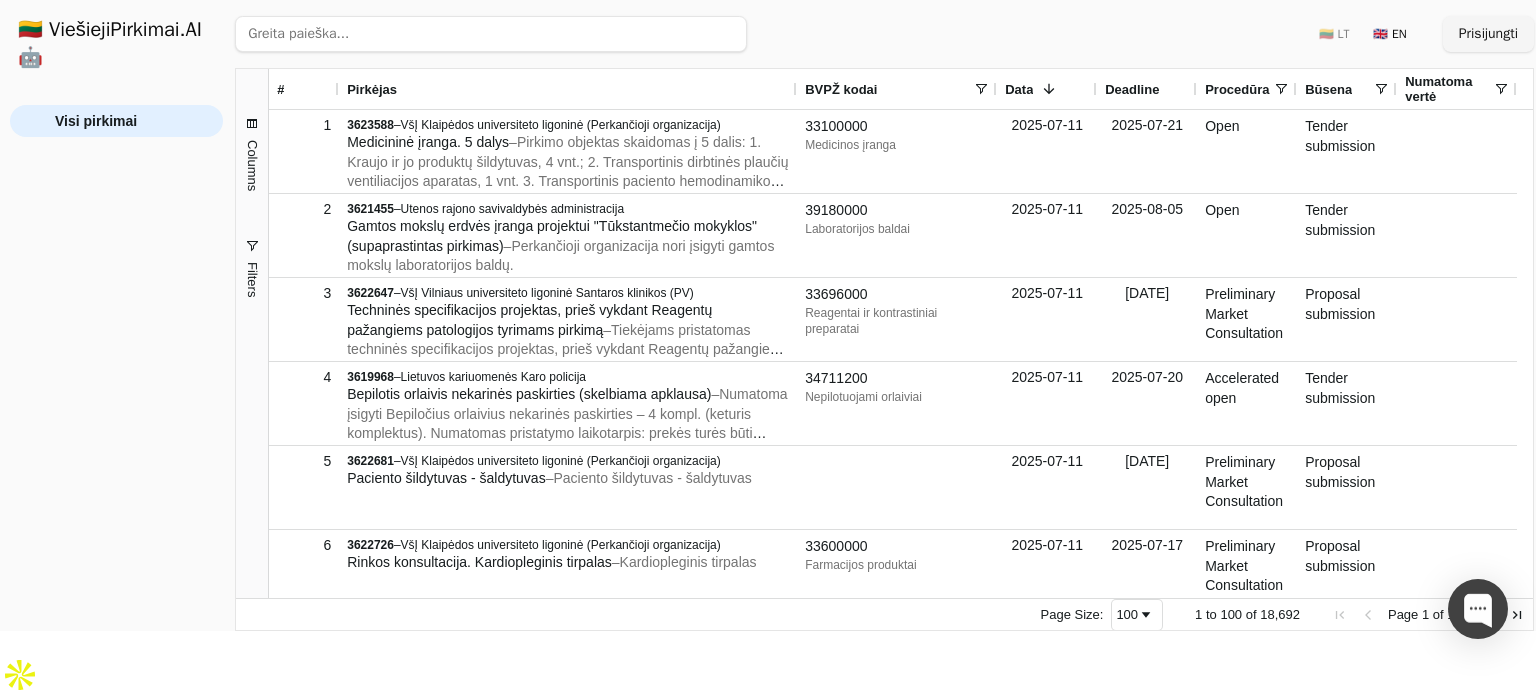 click at bounding box center [491, 34] 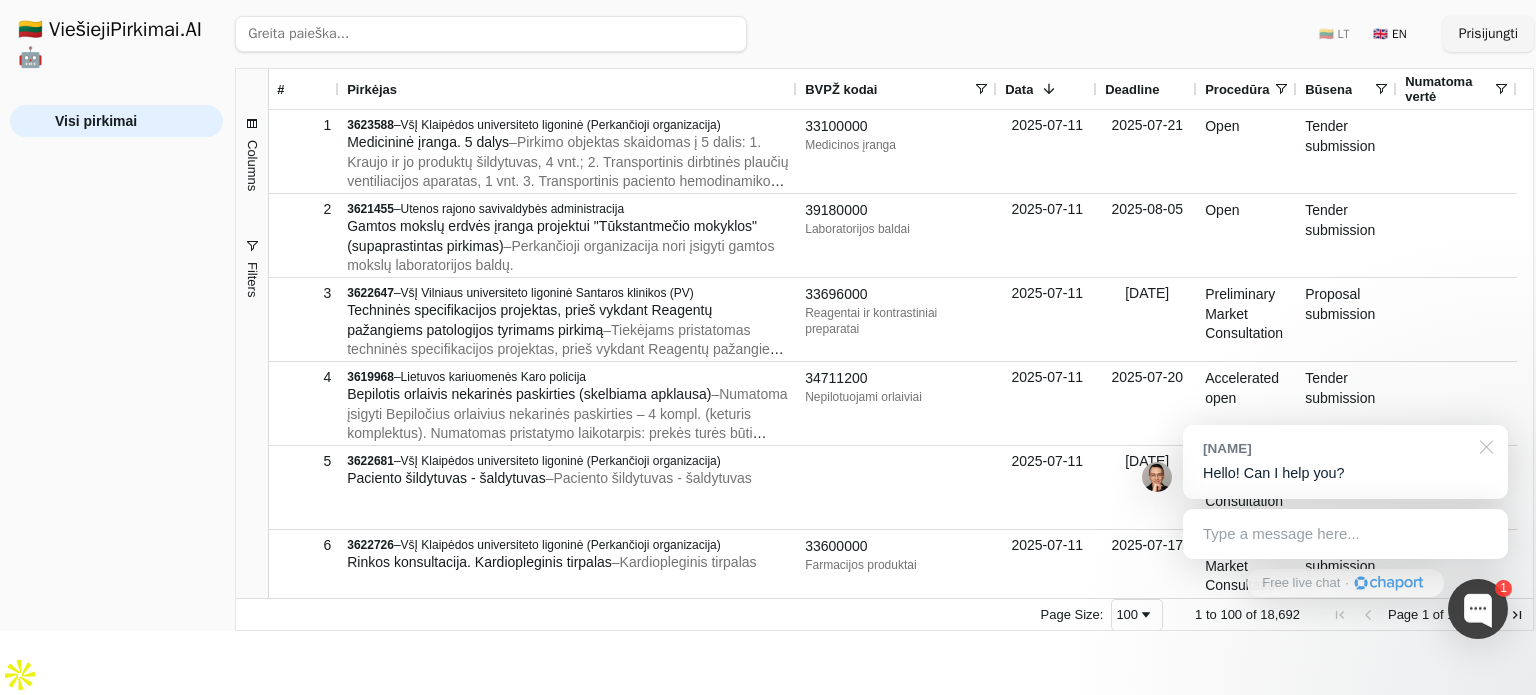 click at bounding box center (1483, 445) 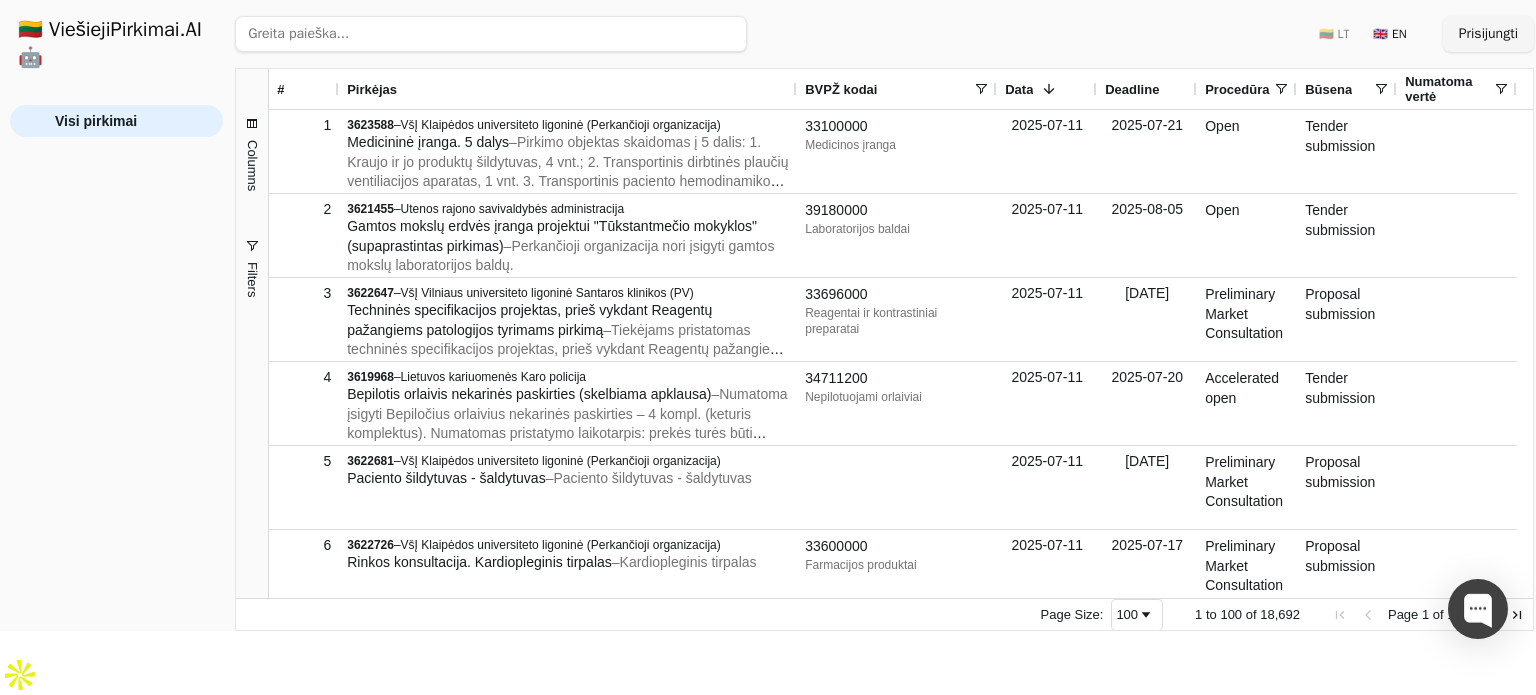 click on "🇱🇹 LT 🇬🇧 EN" at bounding box center (1363, 34) 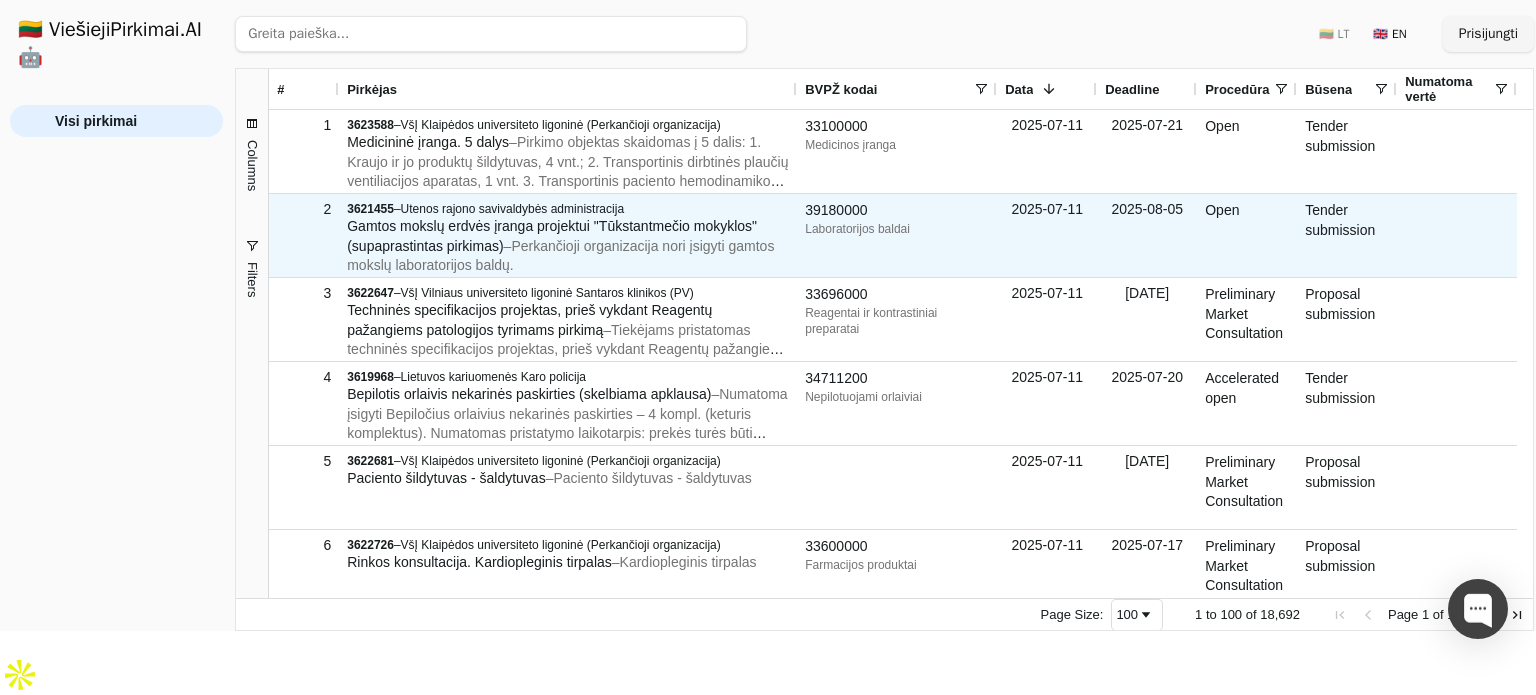 scroll, scrollTop: 80, scrollLeft: 0, axis: vertical 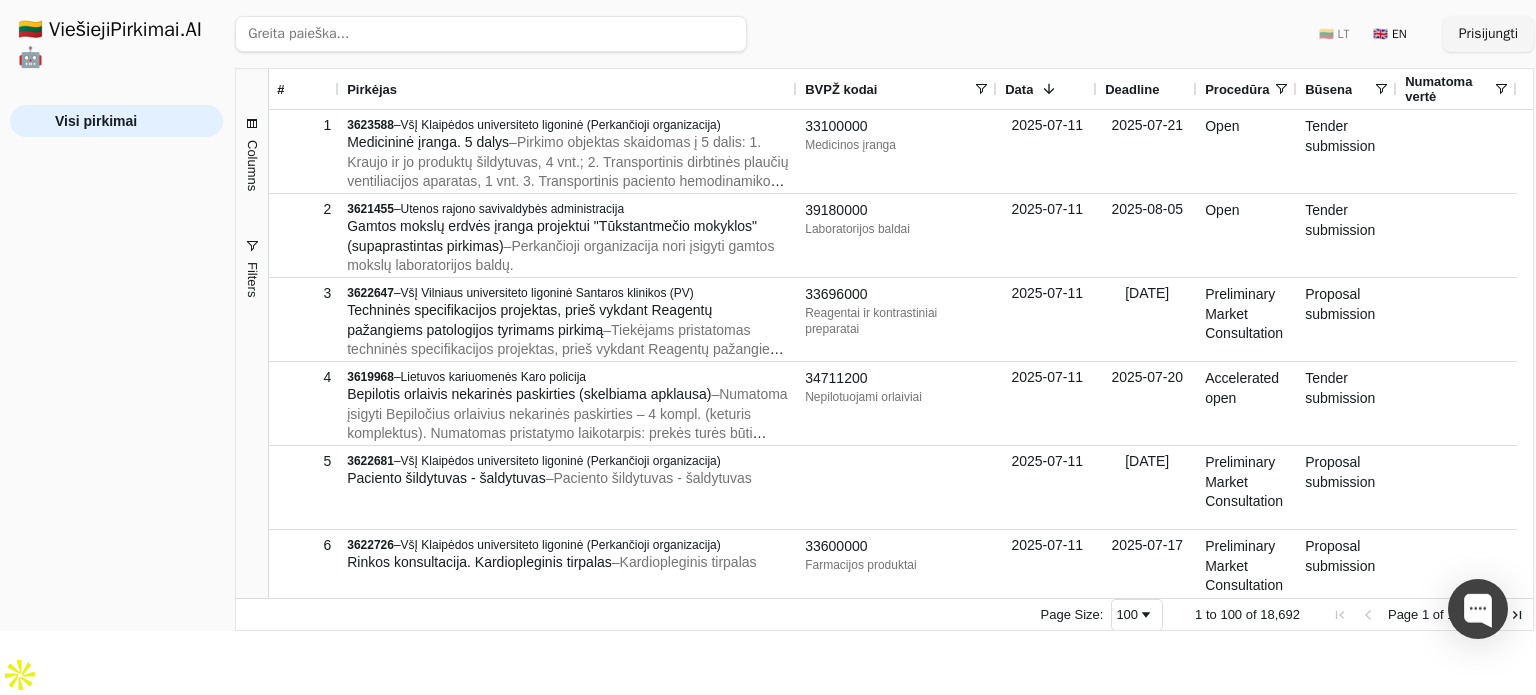 click at bounding box center (491, 34) 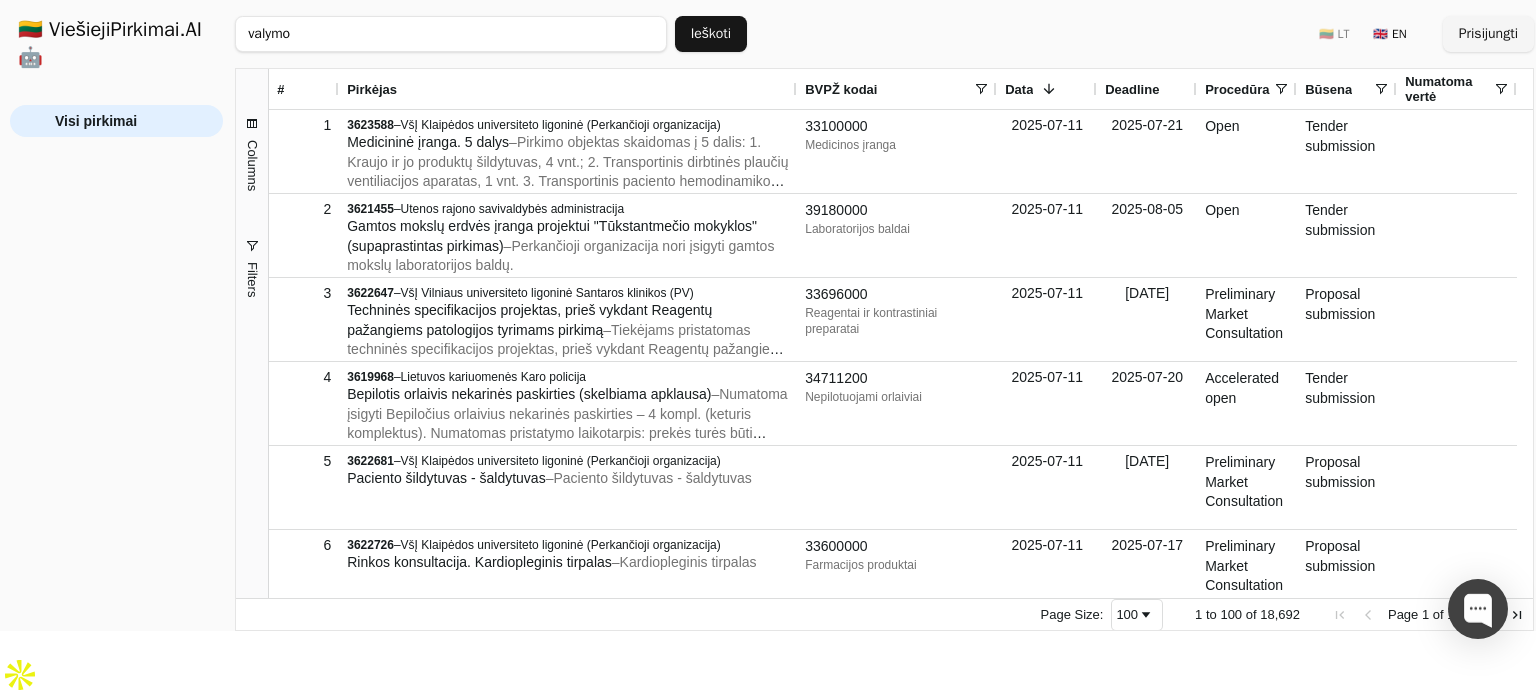 click on "Ieškoti" at bounding box center [711, 34] 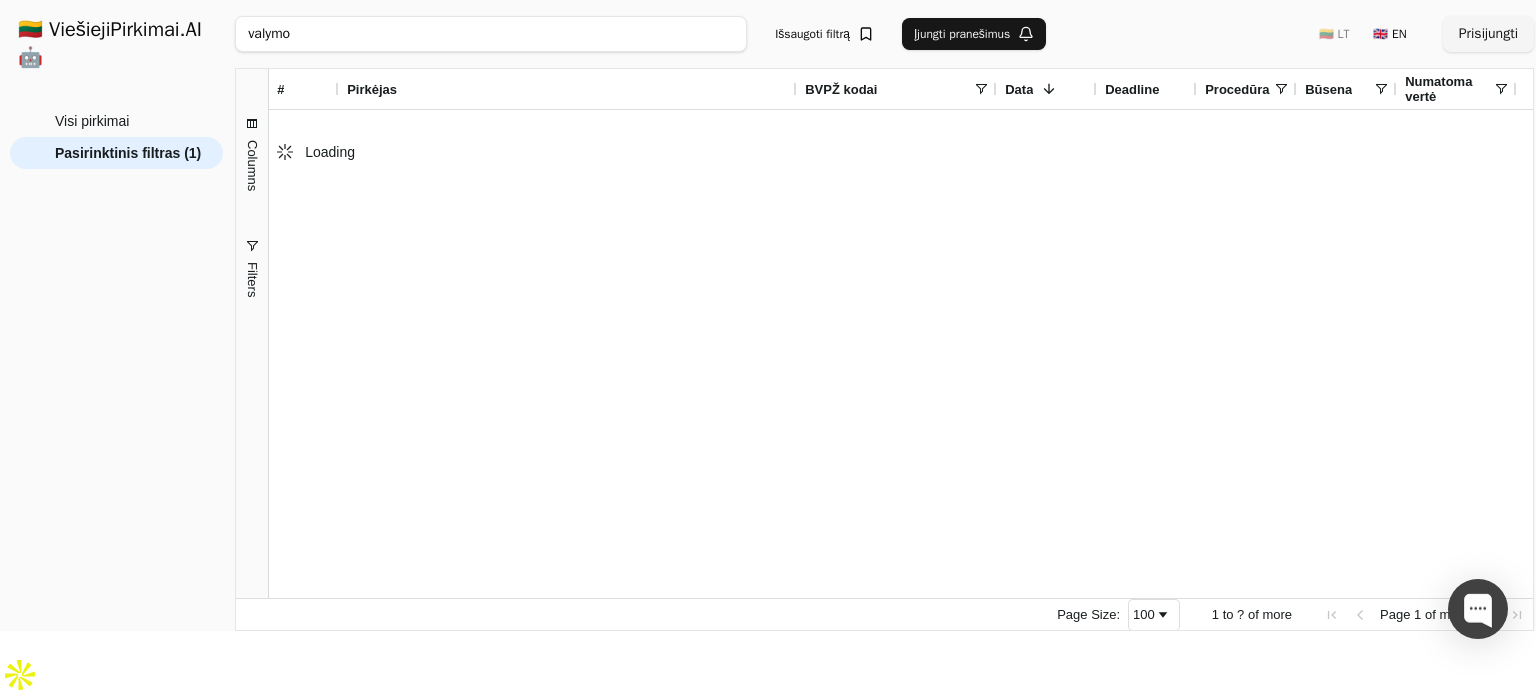 click on "valymo" at bounding box center (491, 34) 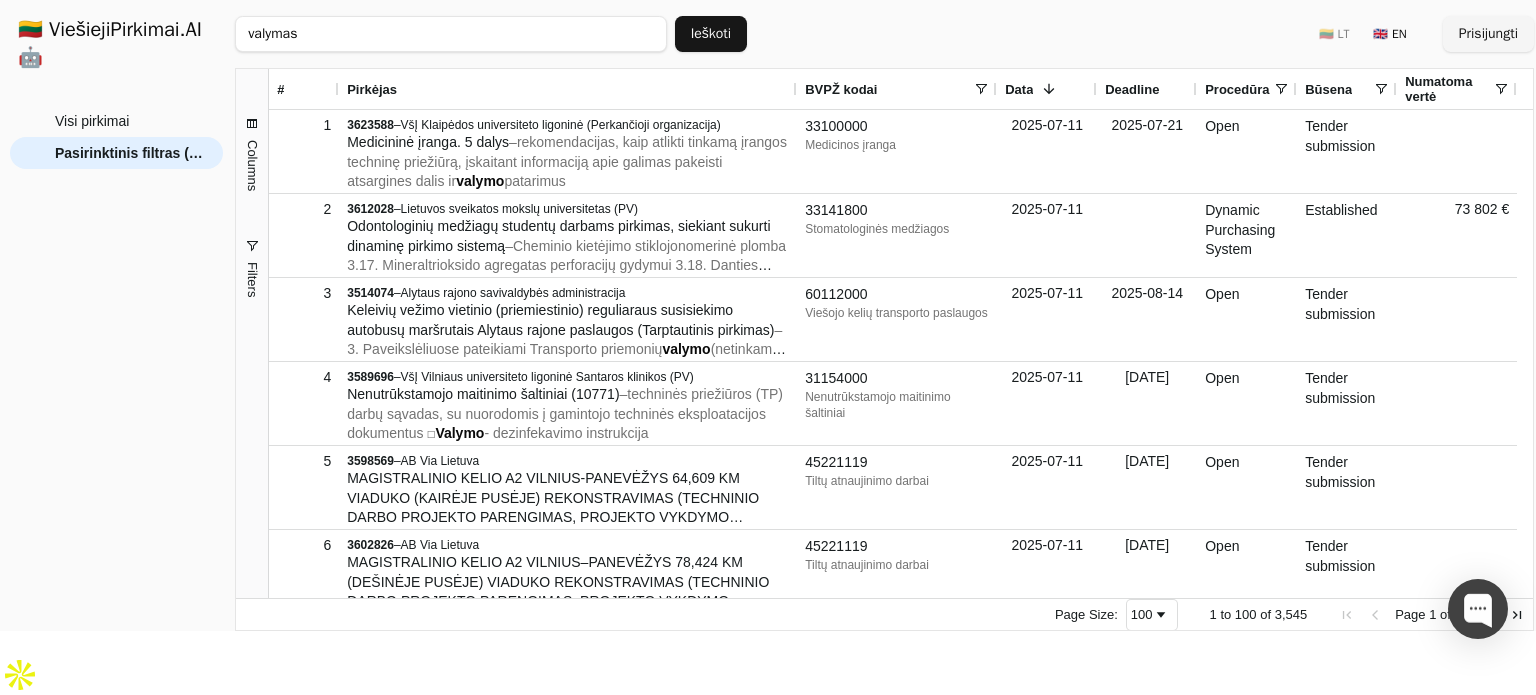 click on "Ieškoti" at bounding box center (711, 34) 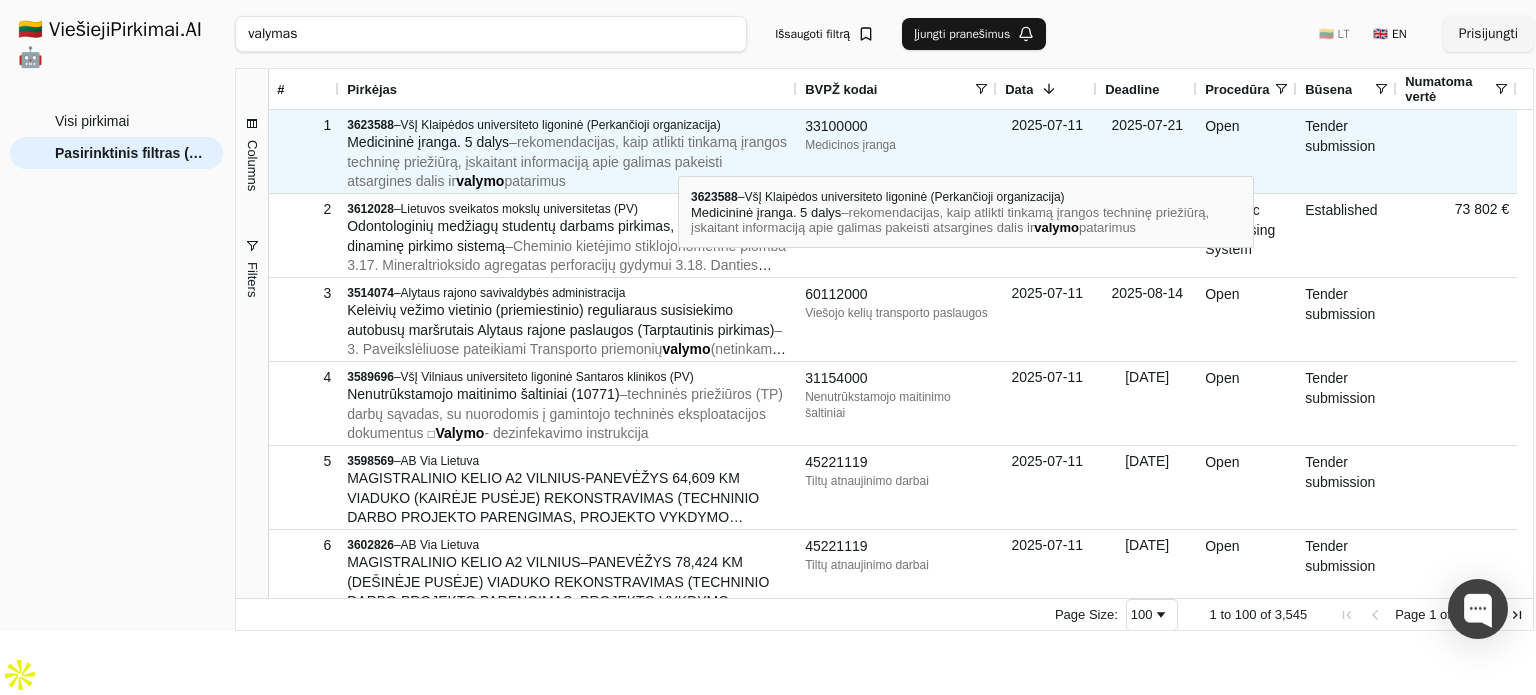 scroll, scrollTop: 90, scrollLeft: 0, axis: vertical 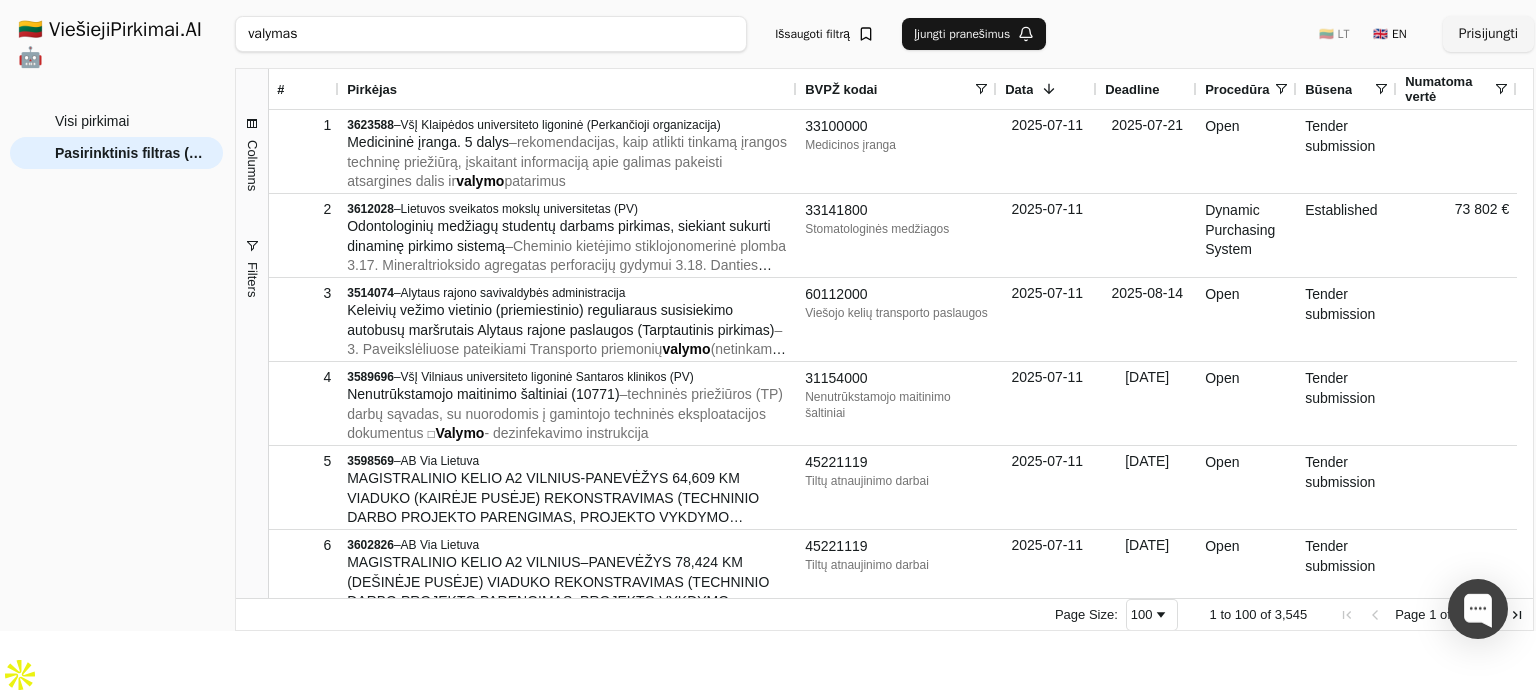 click on "Prisijungti" at bounding box center (1488, 34) 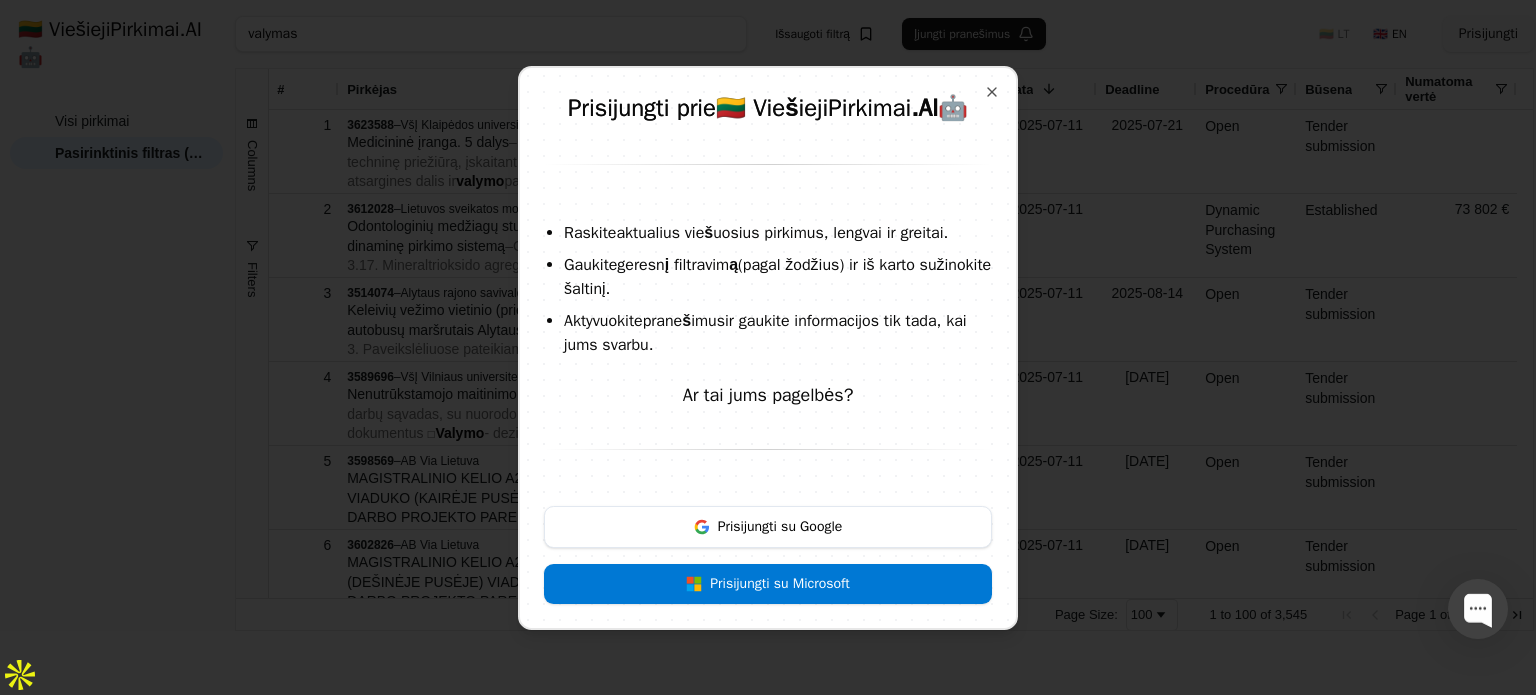 click on "Prisijungti su Google" at bounding box center (768, 527) 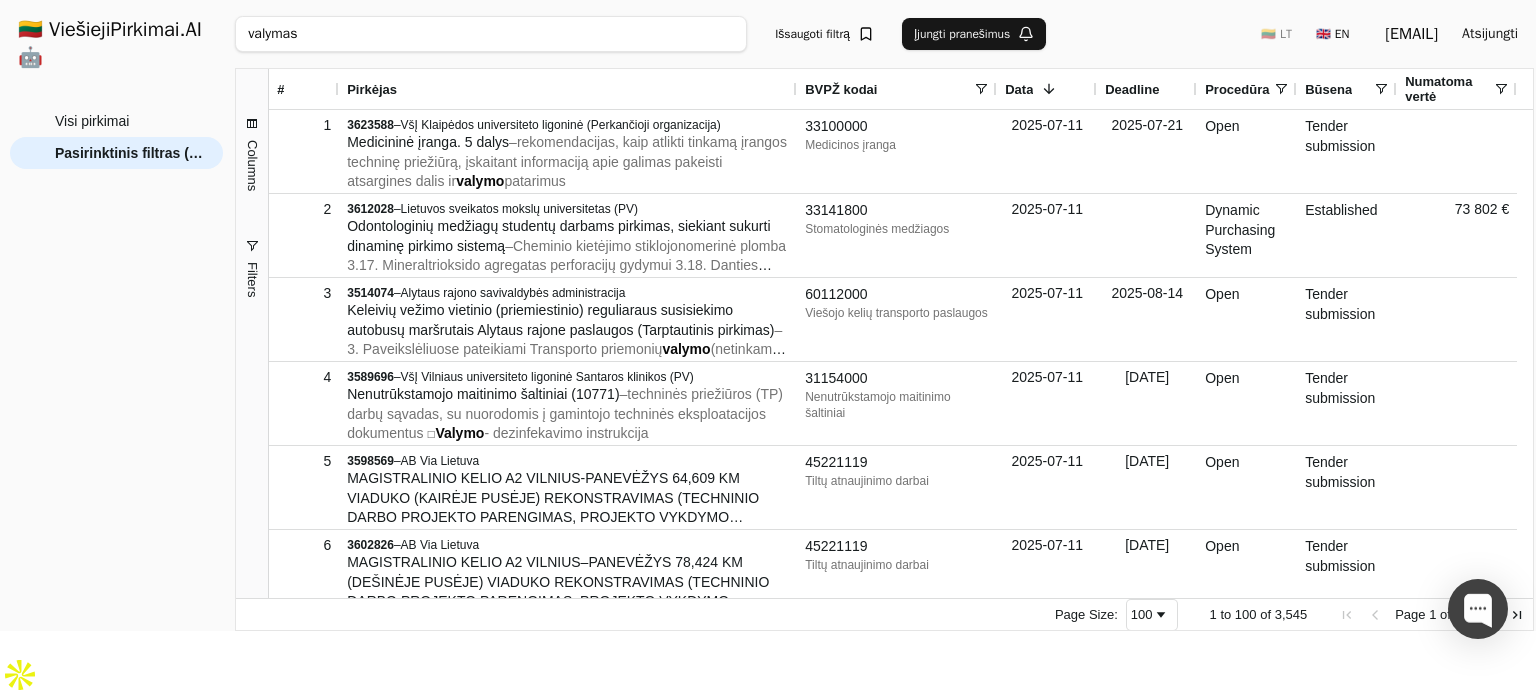 click on "🇱🇹 LT 🇬🇧 EN" at bounding box center [1305, 34] 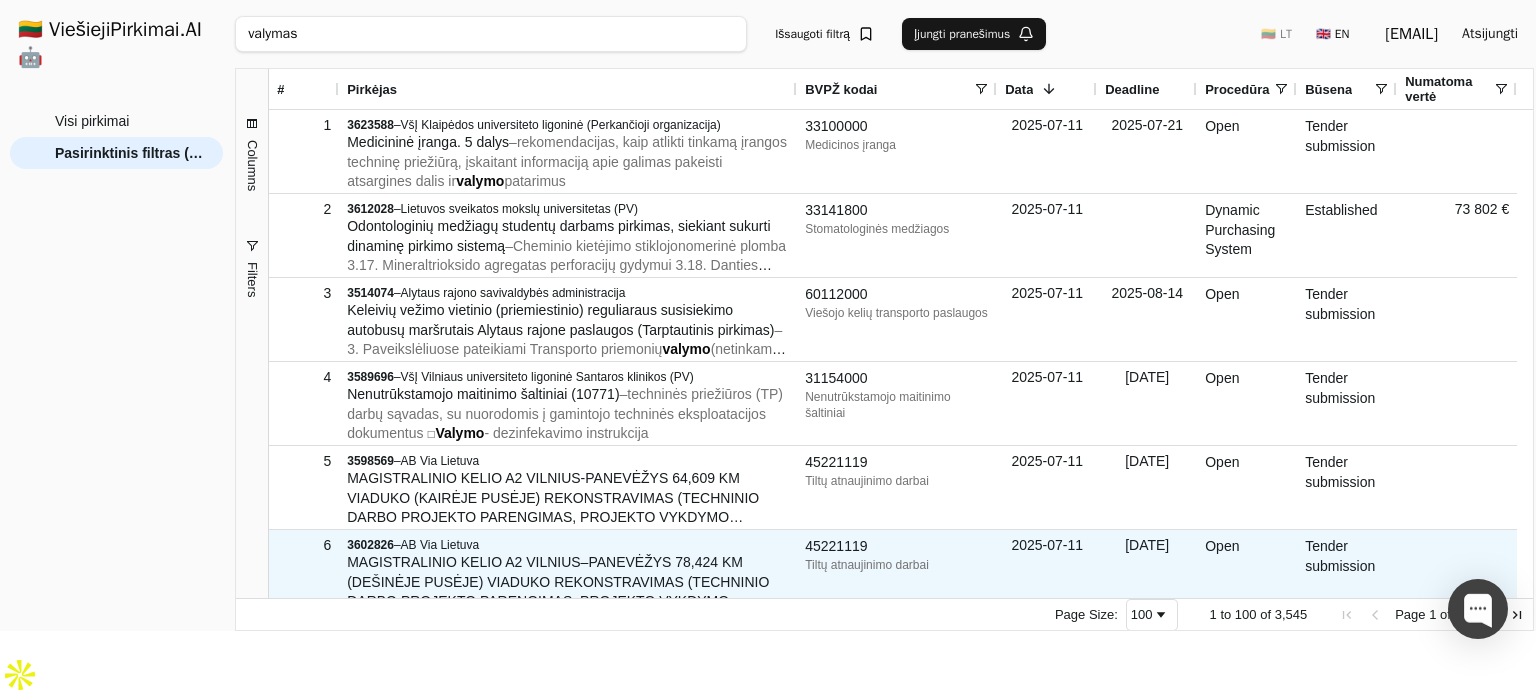 scroll, scrollTop: 100, scrollLeft: 0, axis: vertical 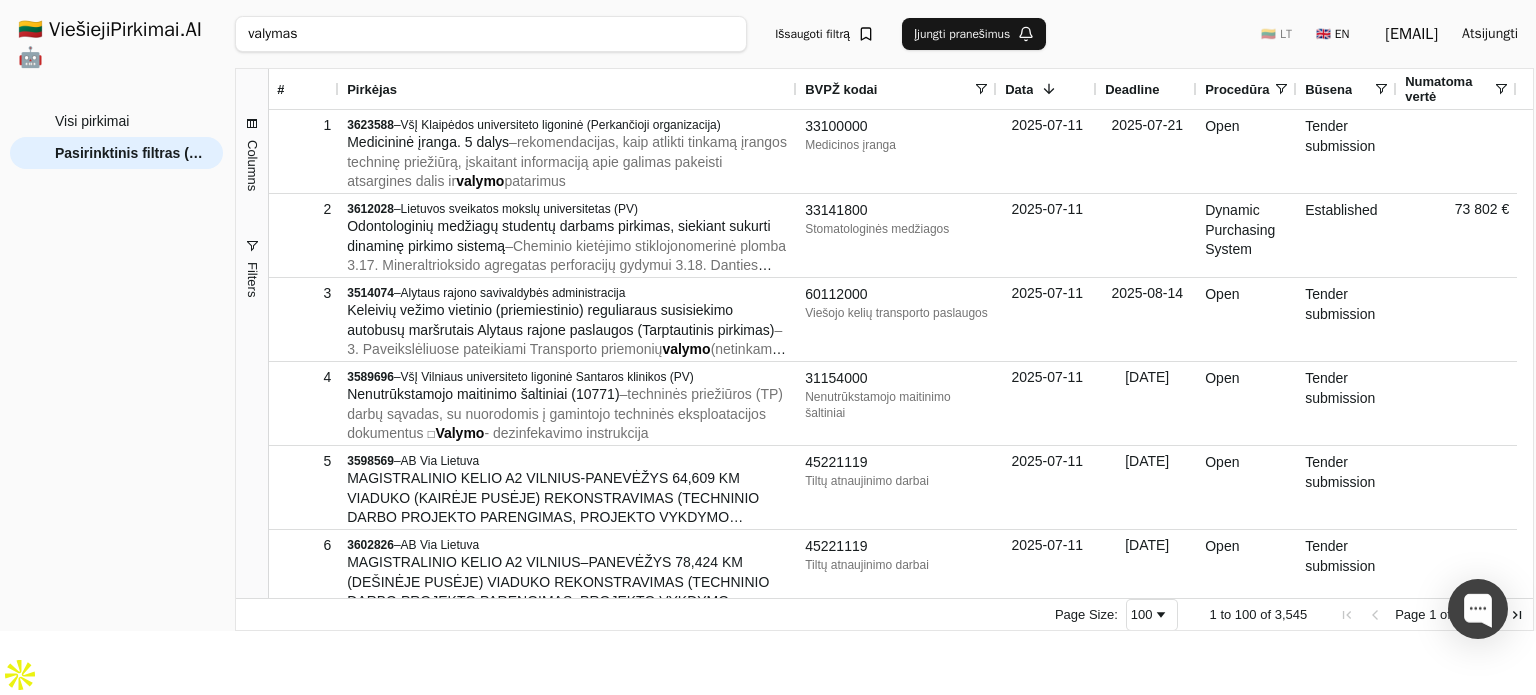 drag, startPoint x: 339, startPoint y: 31, endPoint x: 116, endPoint y: -18, distance: 228.31995 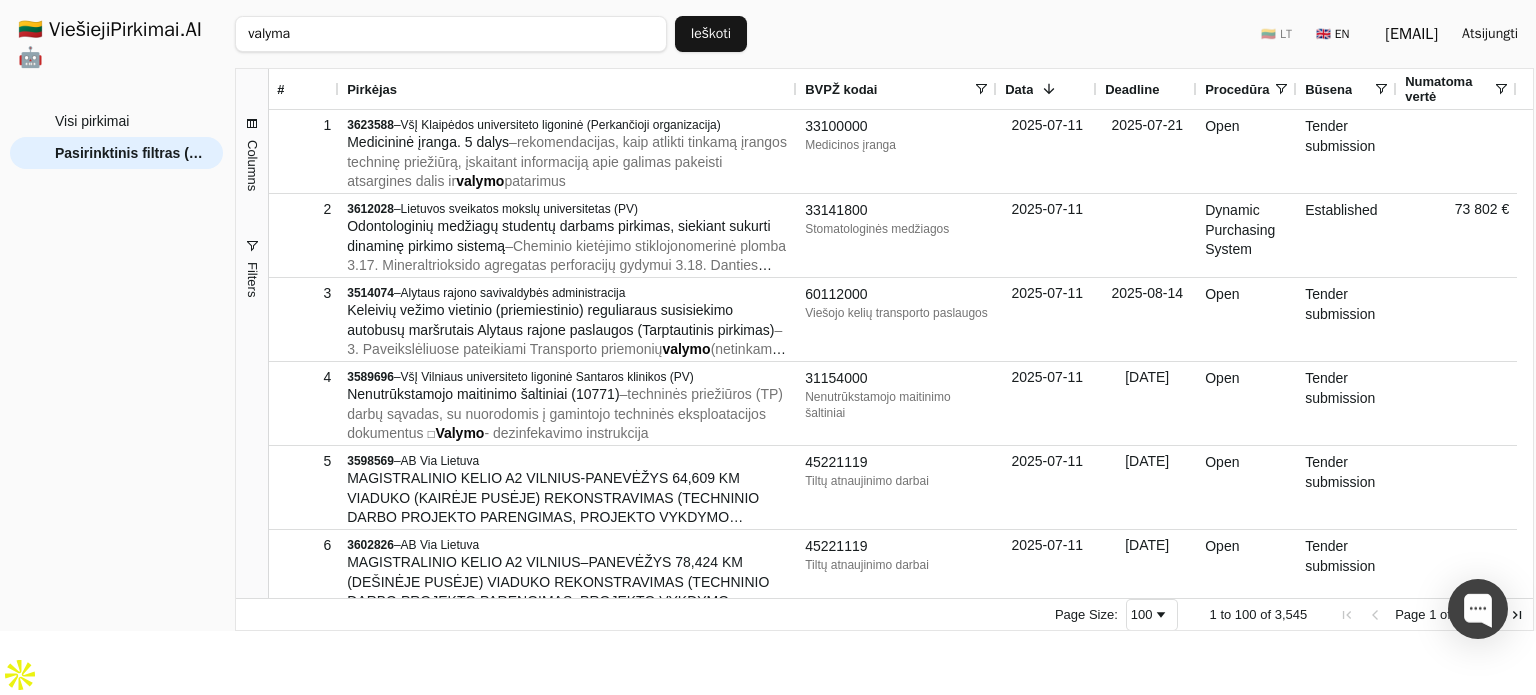 type on "valymas" 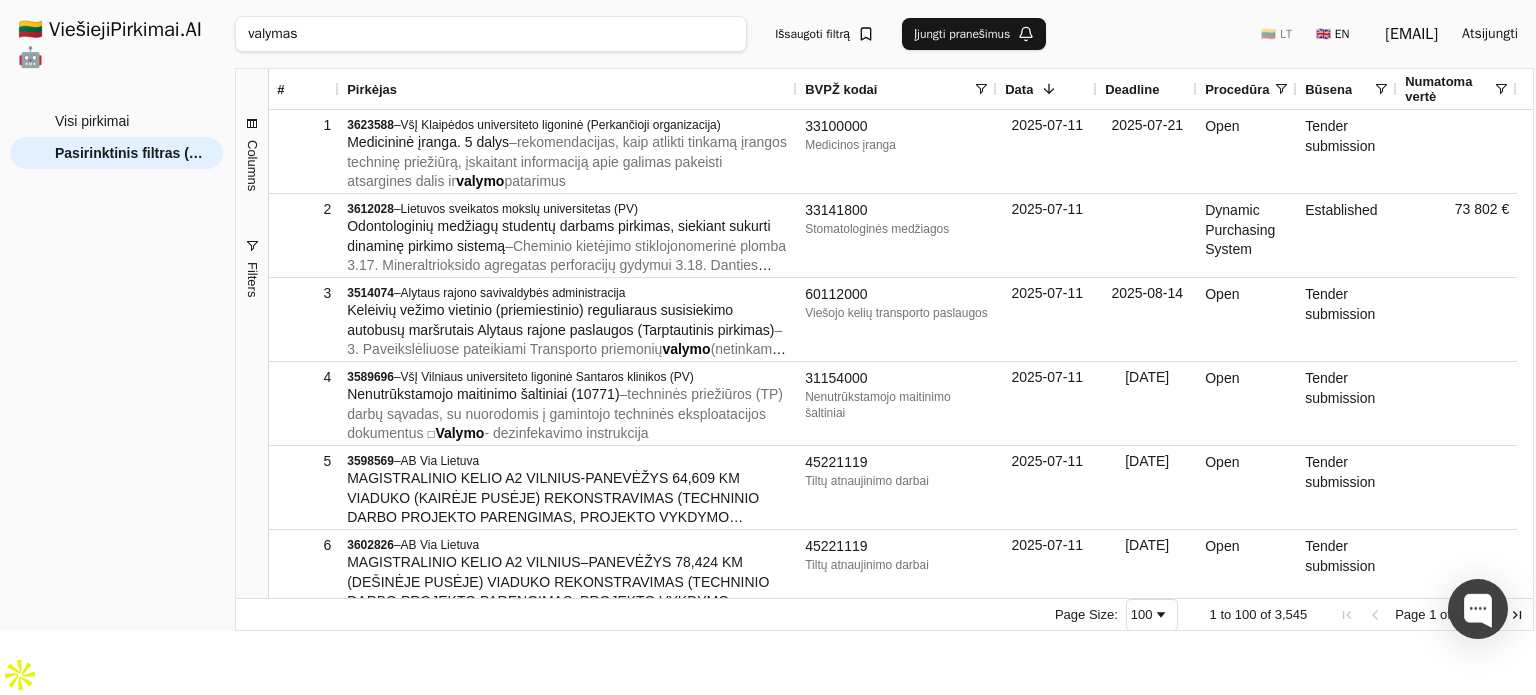 click on "Ieškoti" at bounding box center [0, 0] 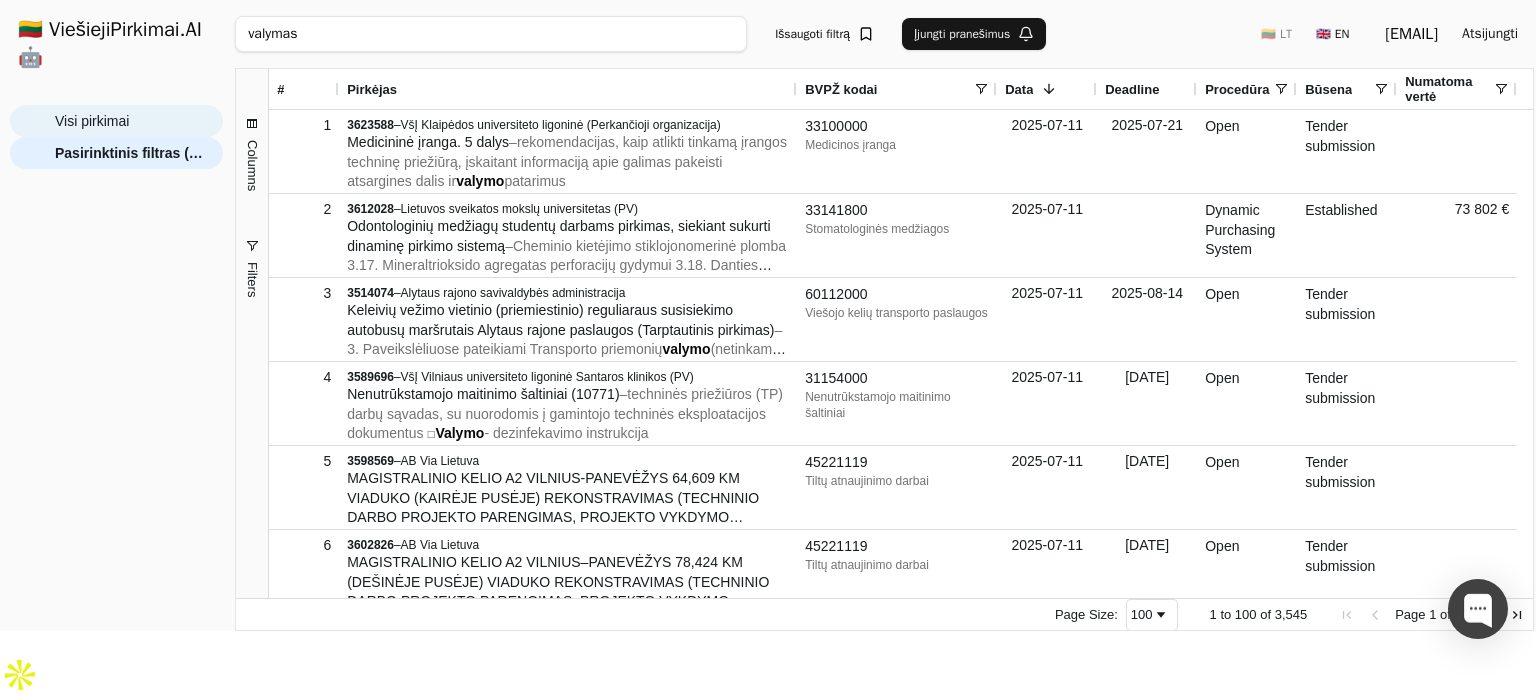 click on "Visi pirkimai" at bounding box center [92, 121] 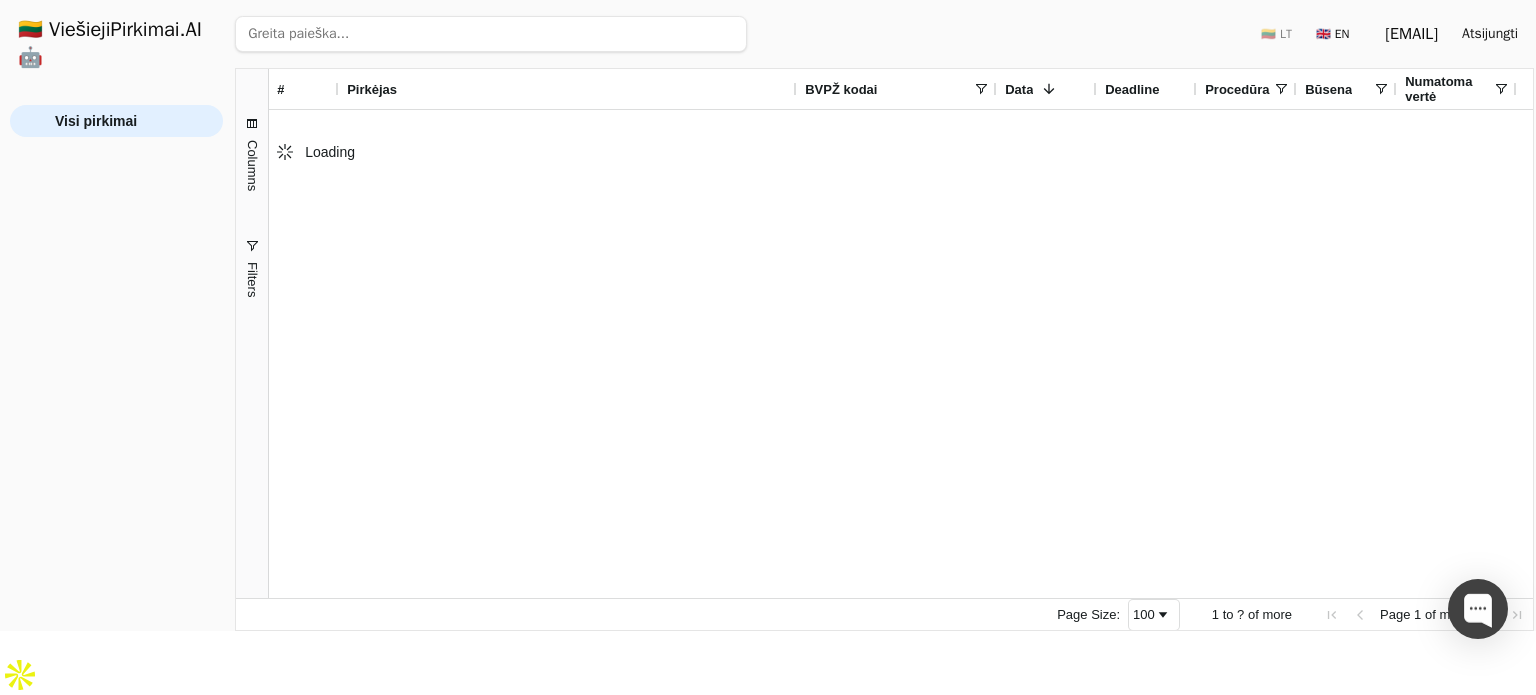 click at bounding box center (491, 34) 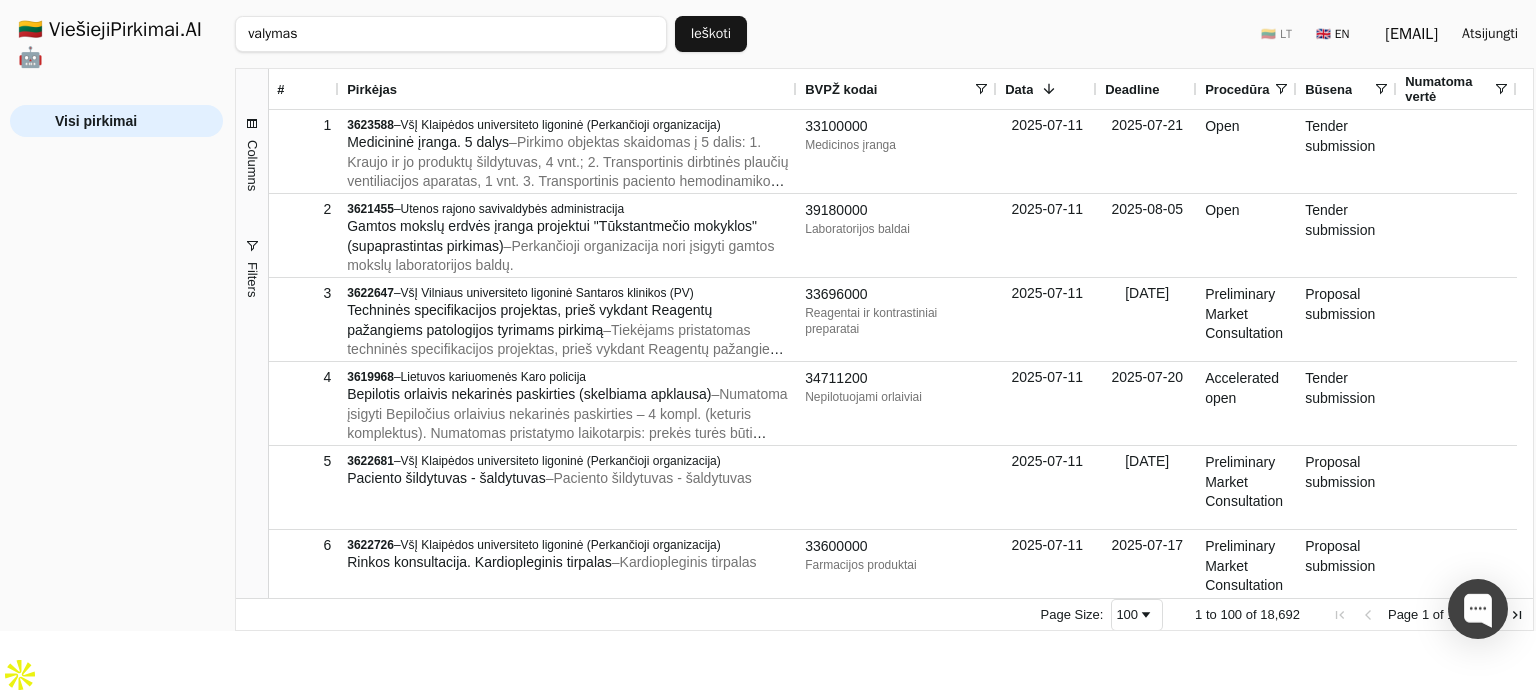 click on "Ieškoti" at bounding box center (711, 34) 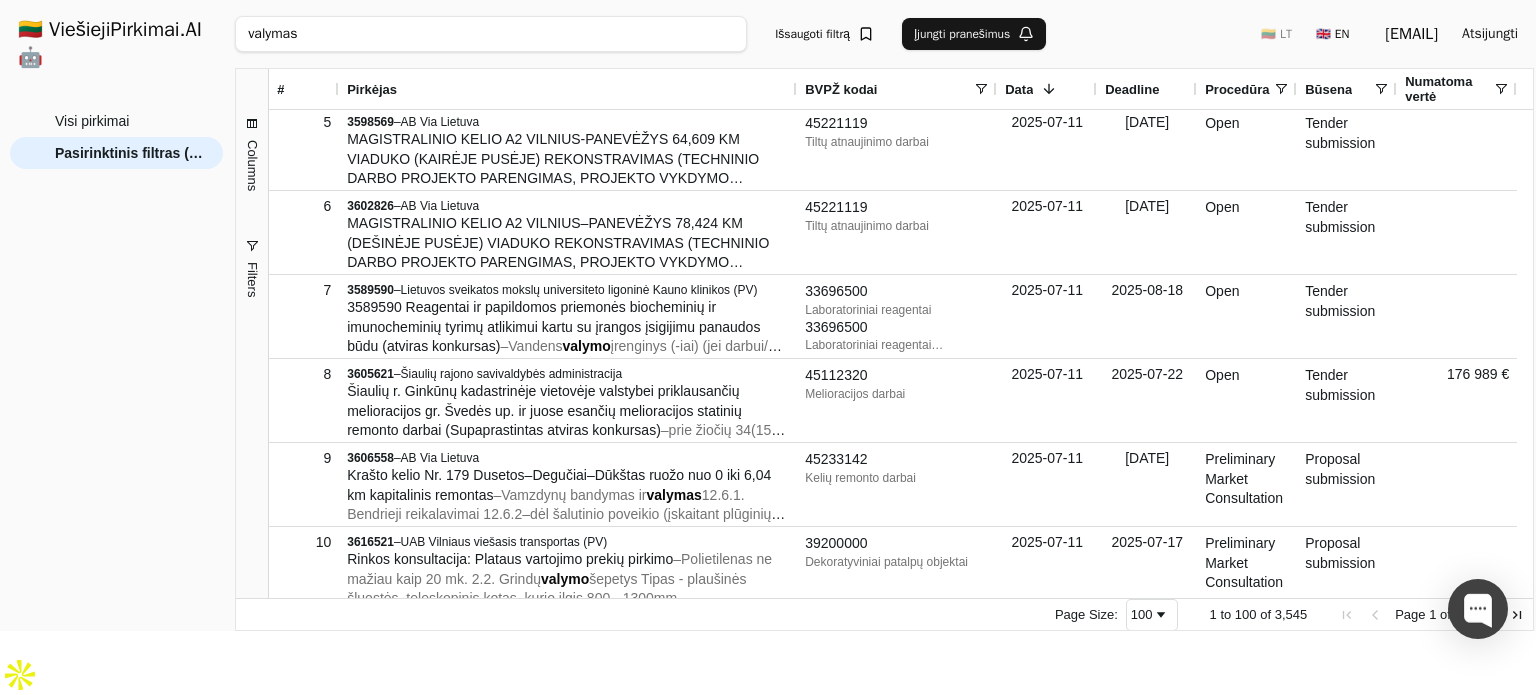 drag, startPoint x: 470, startPoint y: 46, endPoint x: 70, endPoint y: -8, distance: 403.62854 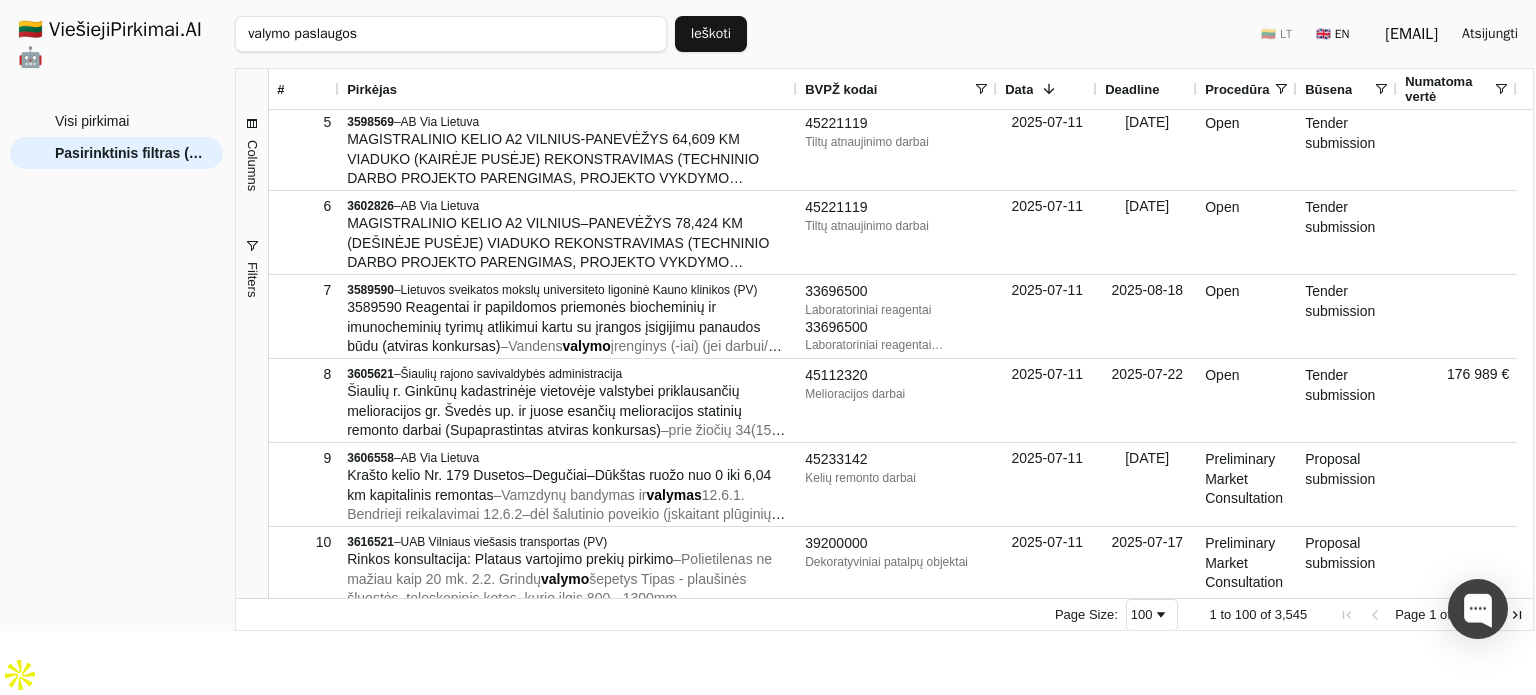 click on "Ieškoti" at bounding box center (711, 34) 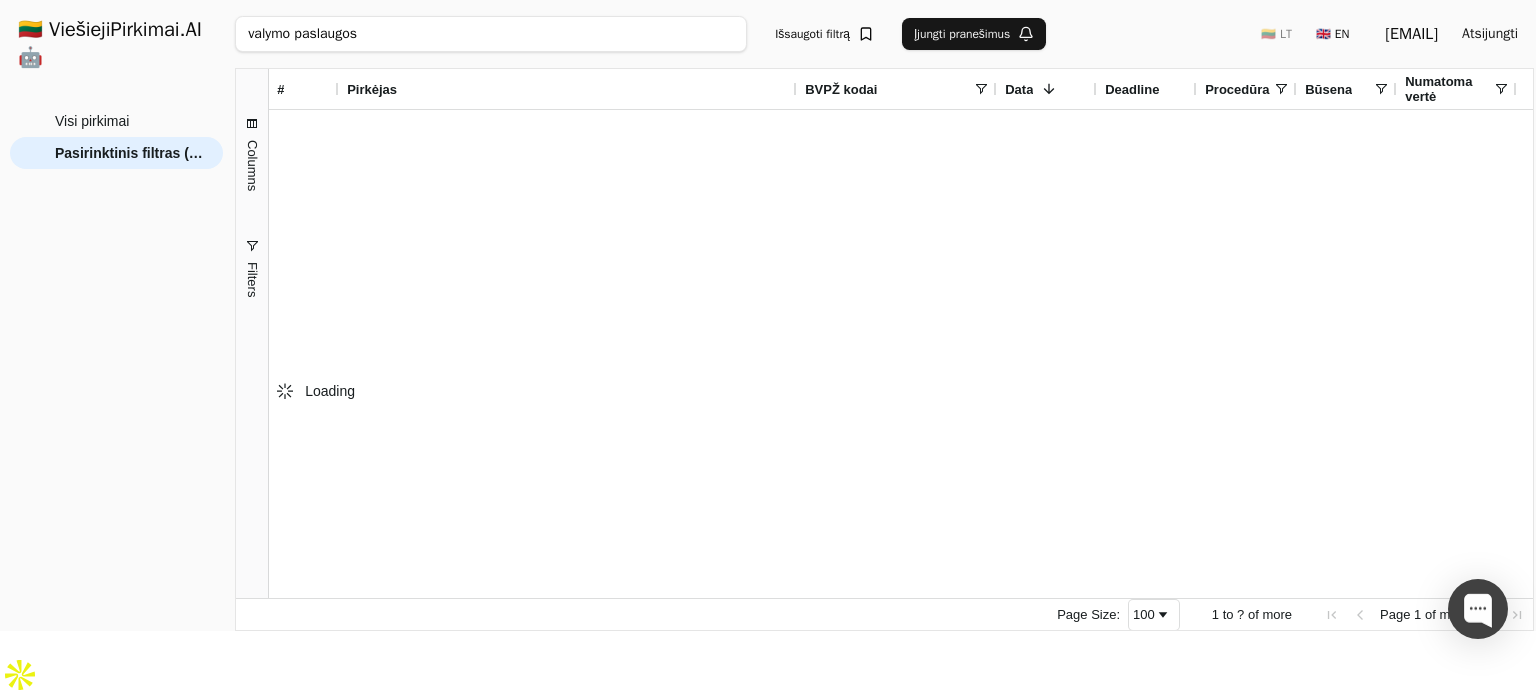 scroll, scrollTop: 0, scrollLeft: 0, axis: both 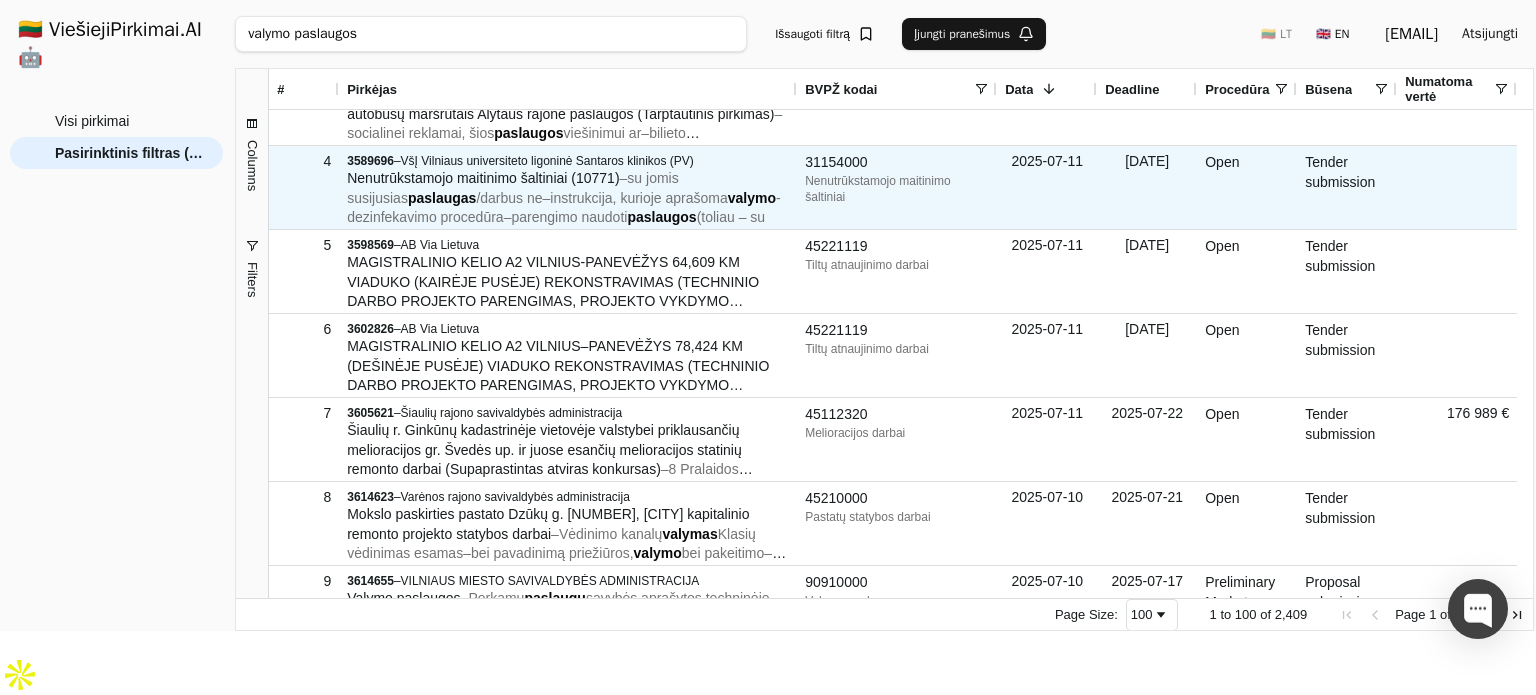 click on "instrukcija, kurioje aprašoma" at bounding box center (638, 198) 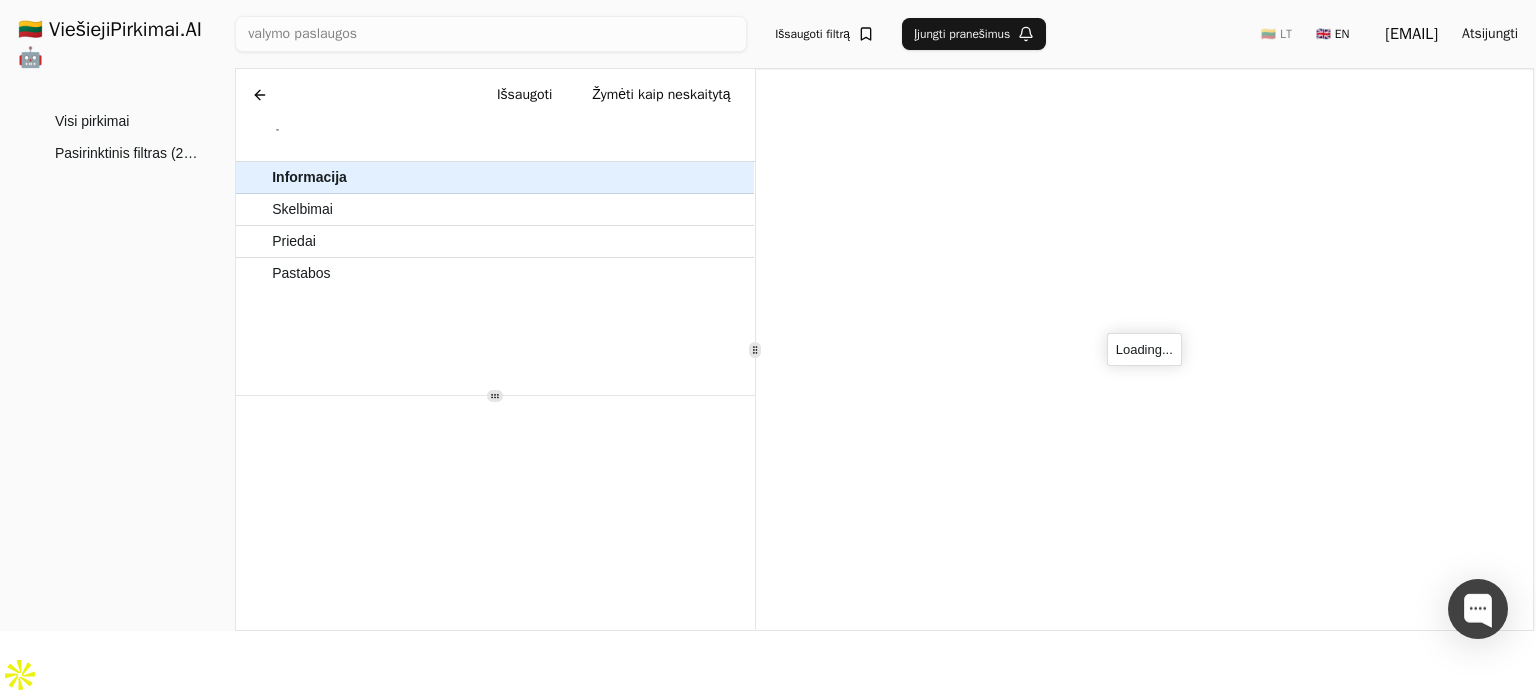 click on "Informacija Skelbimai Priedai Pastabos" at bounding box center [495, 226] 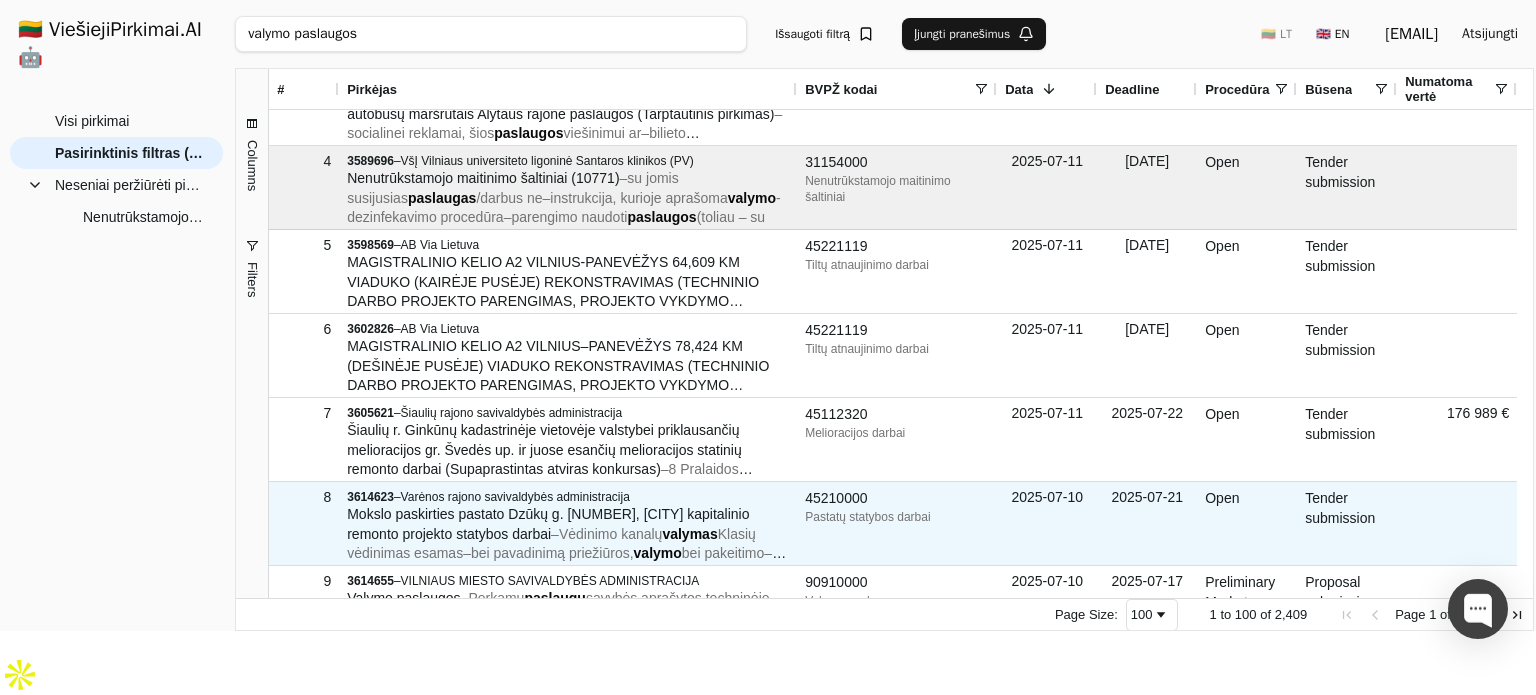 scroll, scrollTop: 379, scrollLeft: 0, axis: vertical 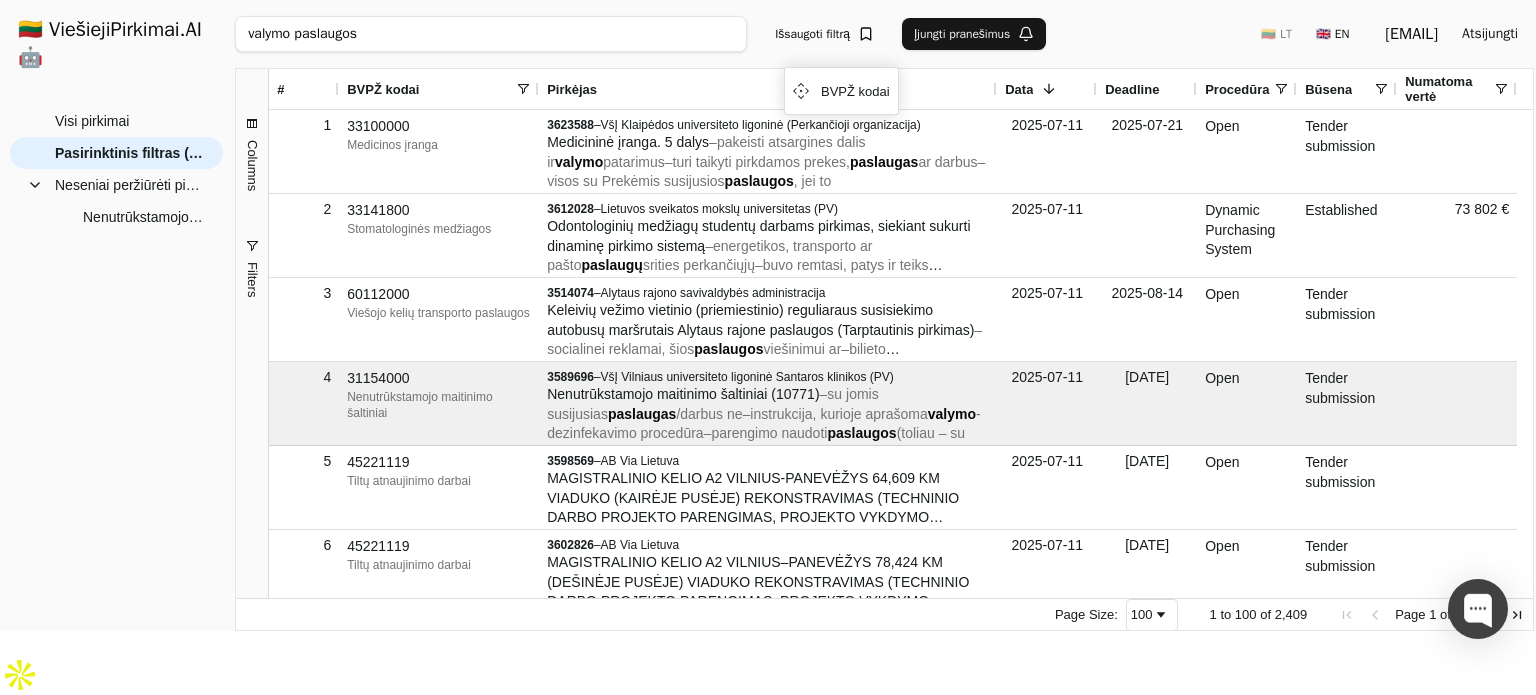 drag, startPoint x: 888, startPoint y: 84, endPoint x: 792, endPoint y: 77, distance: 96.25487 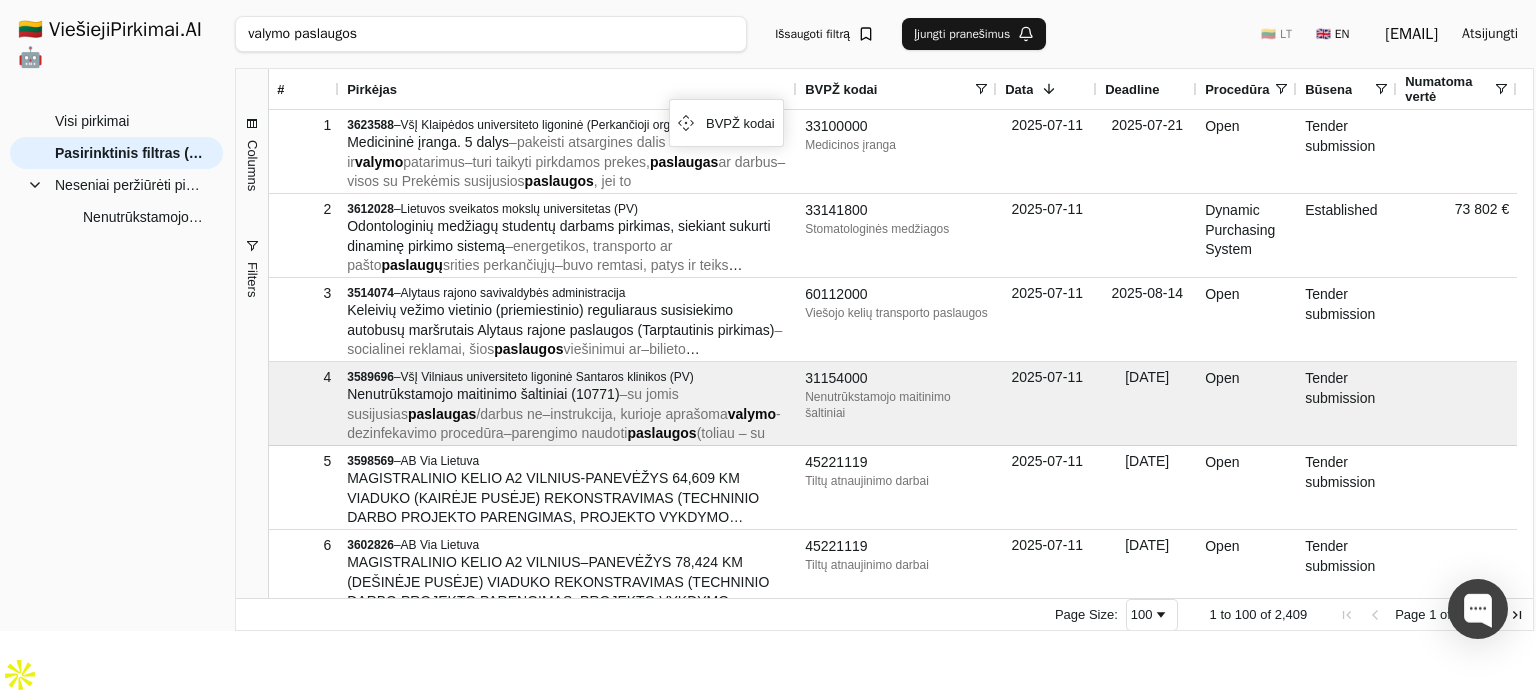 drag, startPoint x: 440, startPoint y: 91, endPoint x: 679, endPoint y: 107, distance: 239.53497 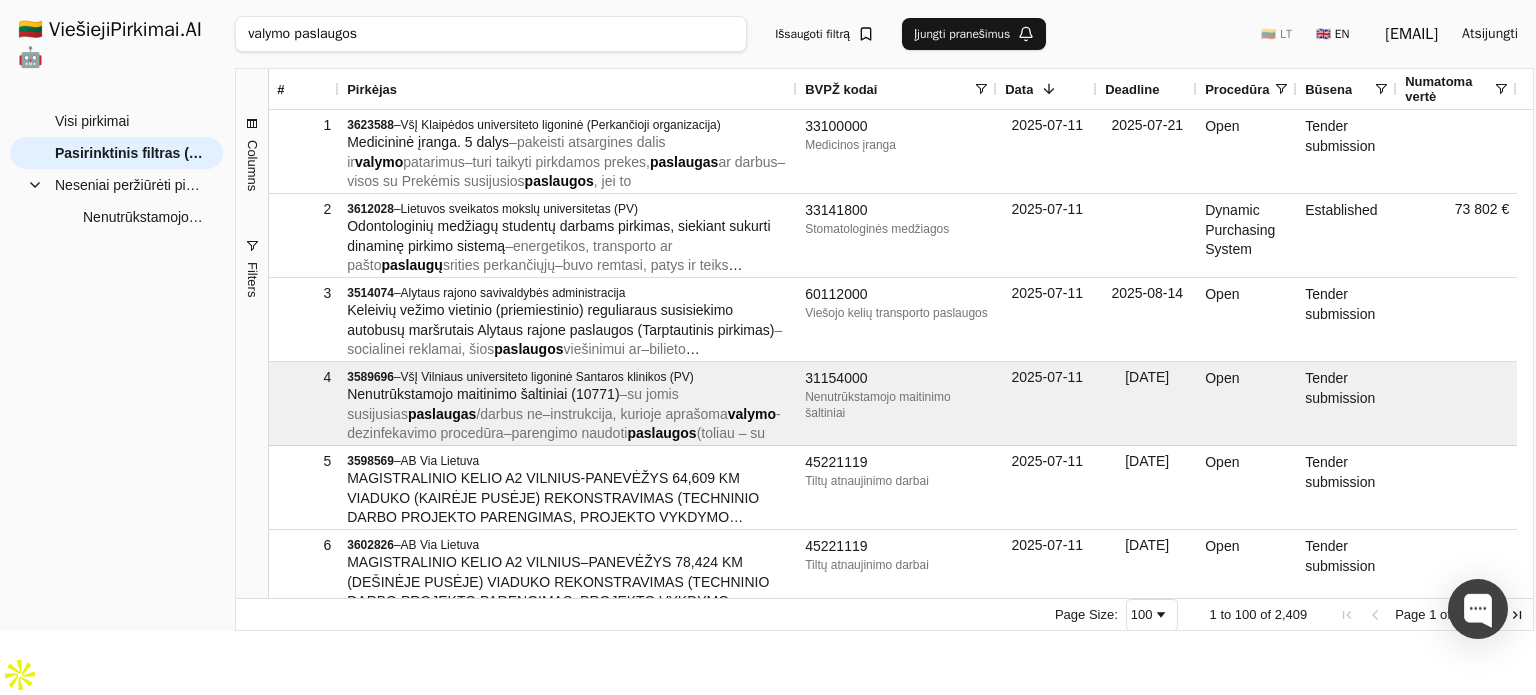 click on "valymo paslaugos" at bounding box center (491, 34) 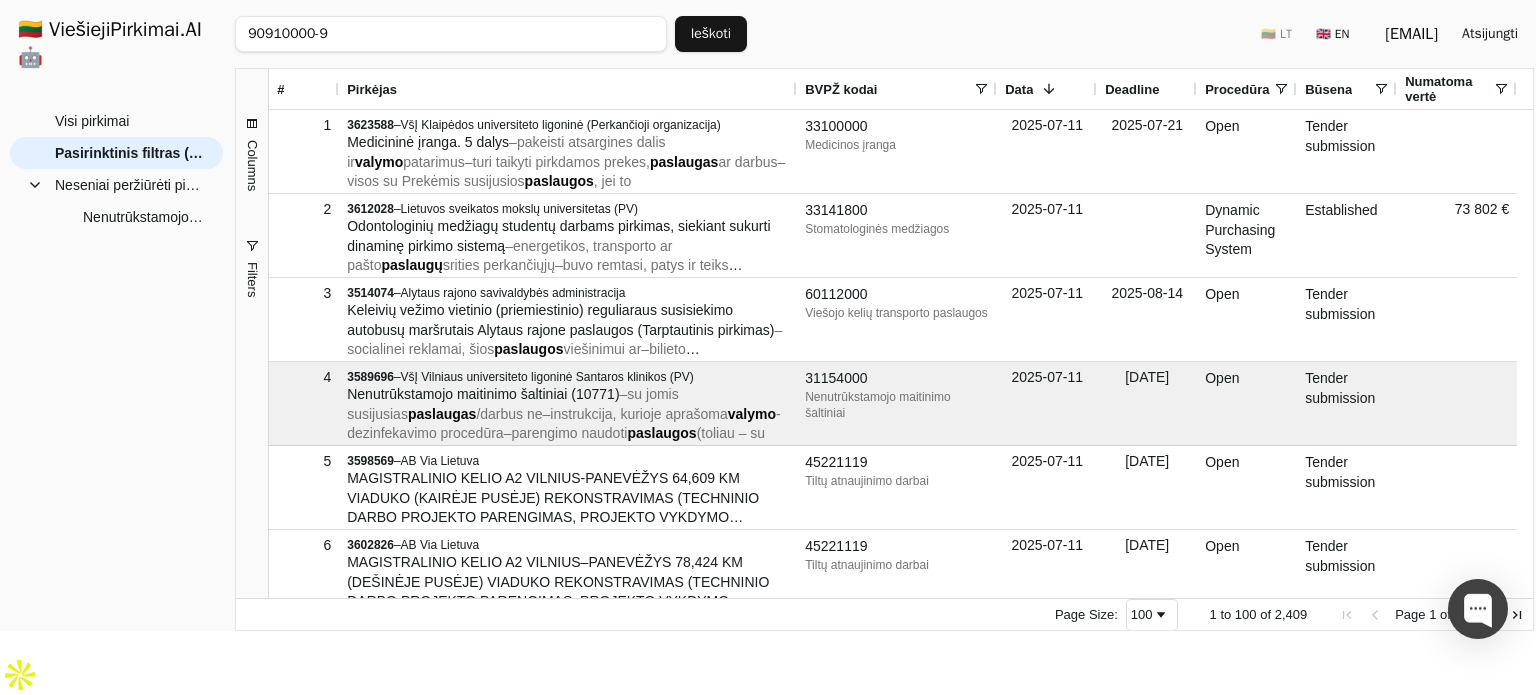 type on "90910000-9" 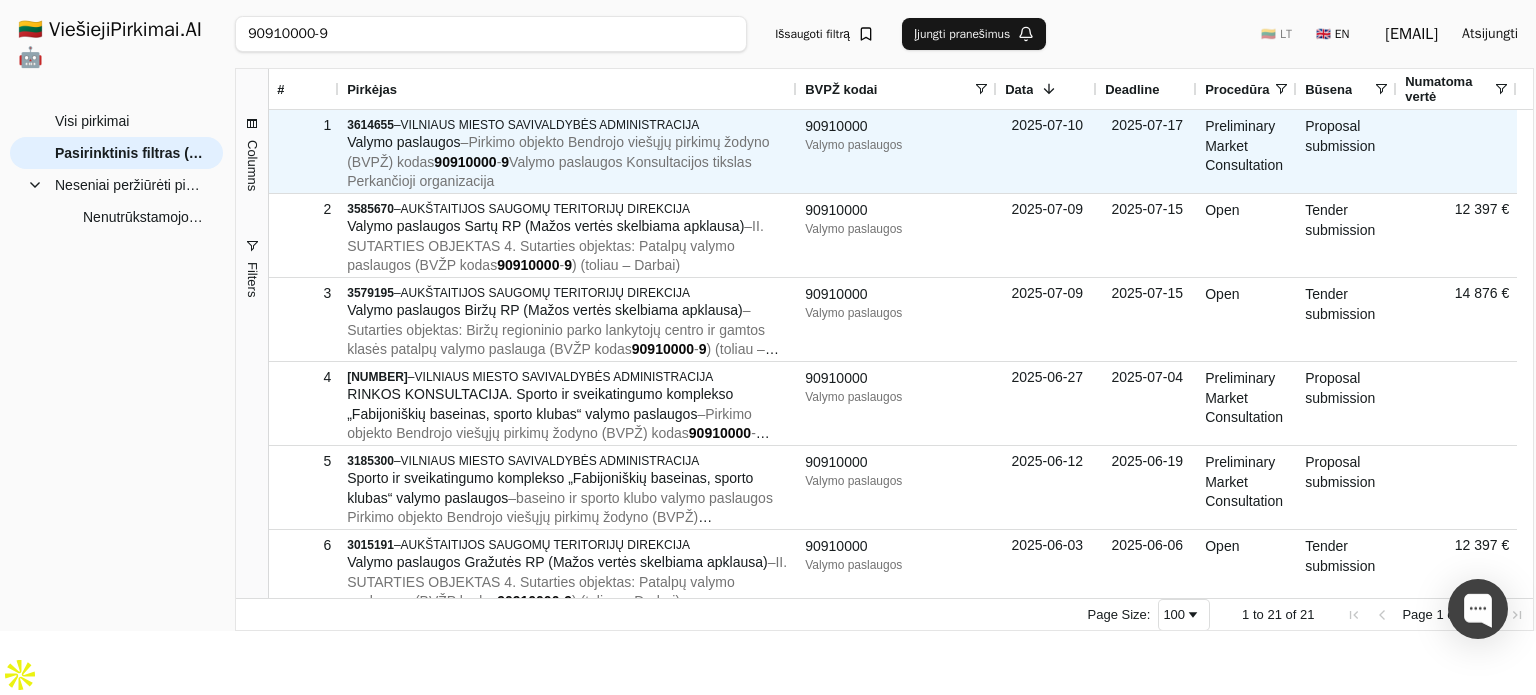 click on "Valymo paslaugos Konsultacijos tikslas Perkančioji organizacija" at bounding box center [549, 172] 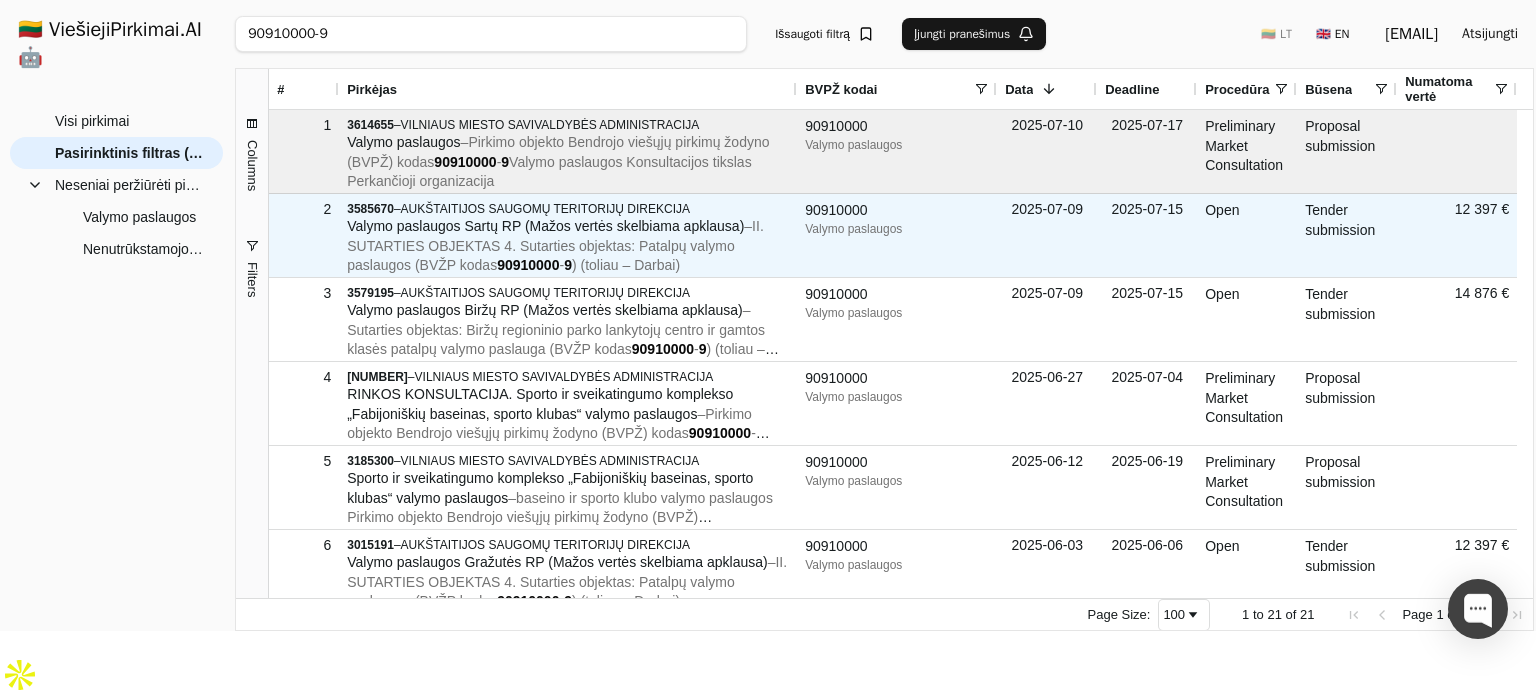 click on "II. SUTARTIES OBJEKTAS 4. Sutarties objektas: Patalpų valymo paslaugos (BVŽP kodas" at bounding box center (555, 245) 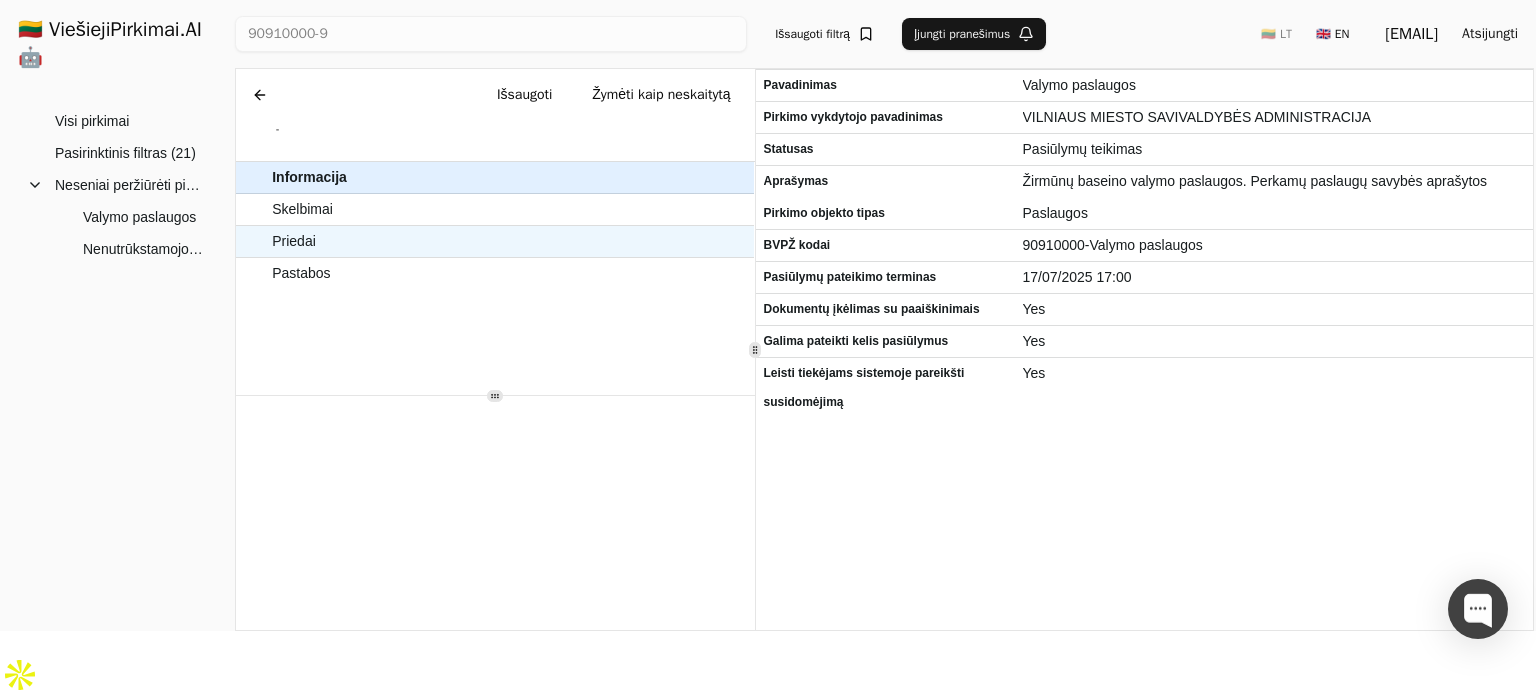 click on "Priedai" at bounding box center [495, 242] 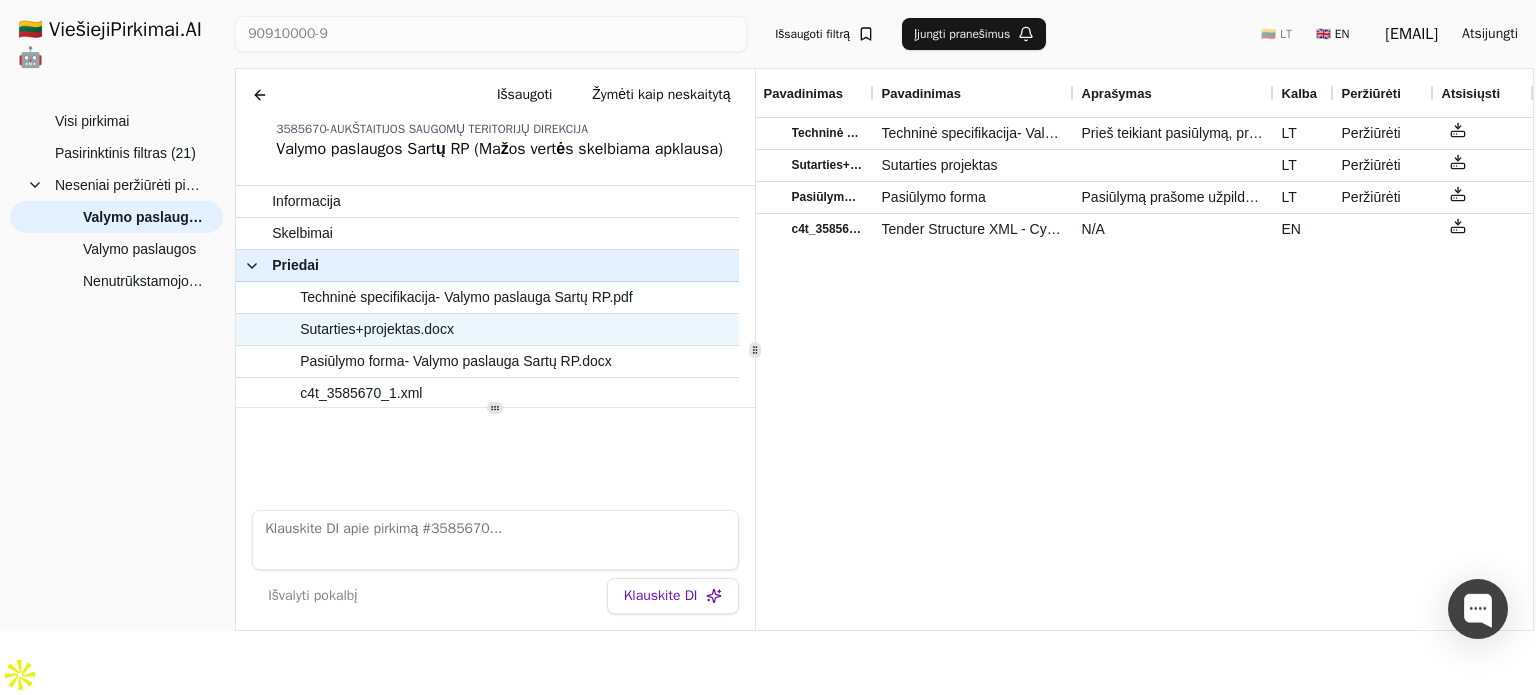 scroll, scrollTop: 2, scrollLeft: 0, axis: vertical 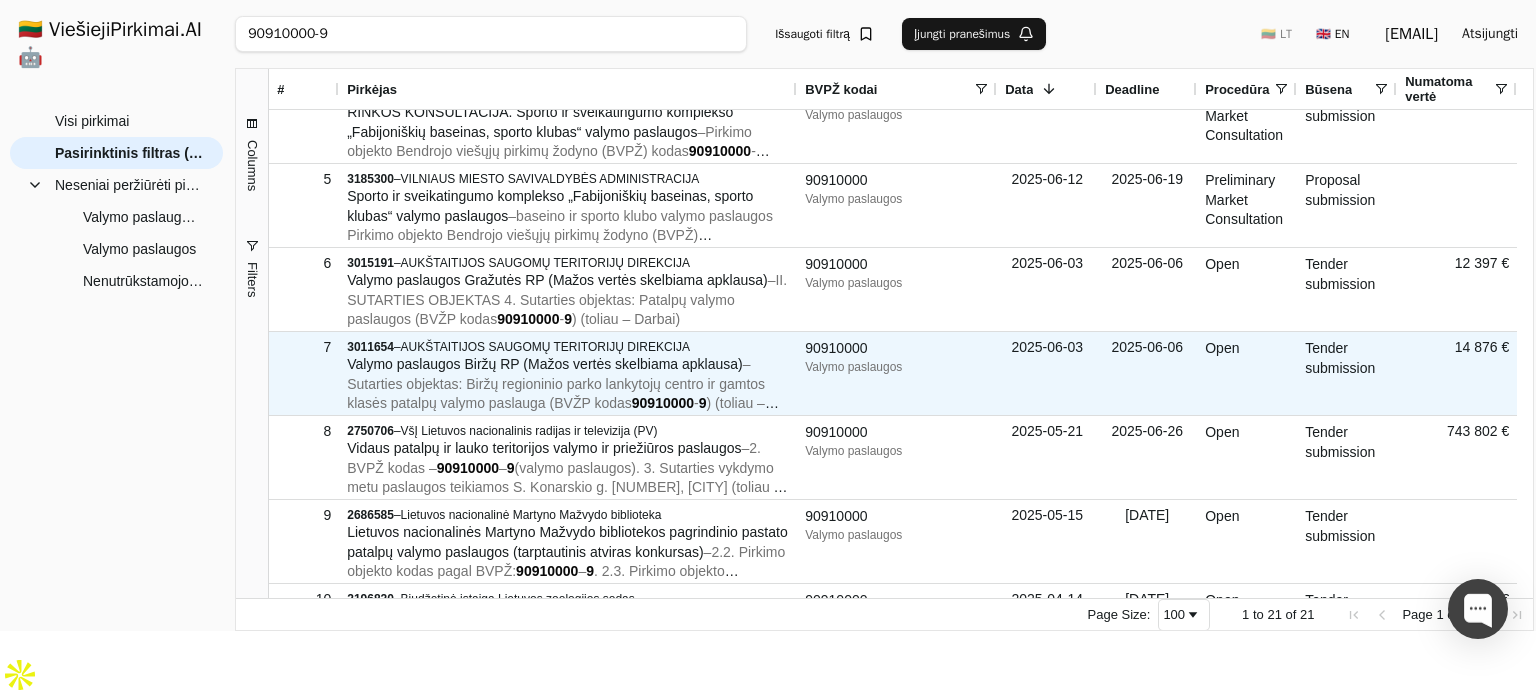 click on "Valymo paslaugos Biržų RP (Mažos vertės skelbiama apklausa)" at bounding box center [545, 364] 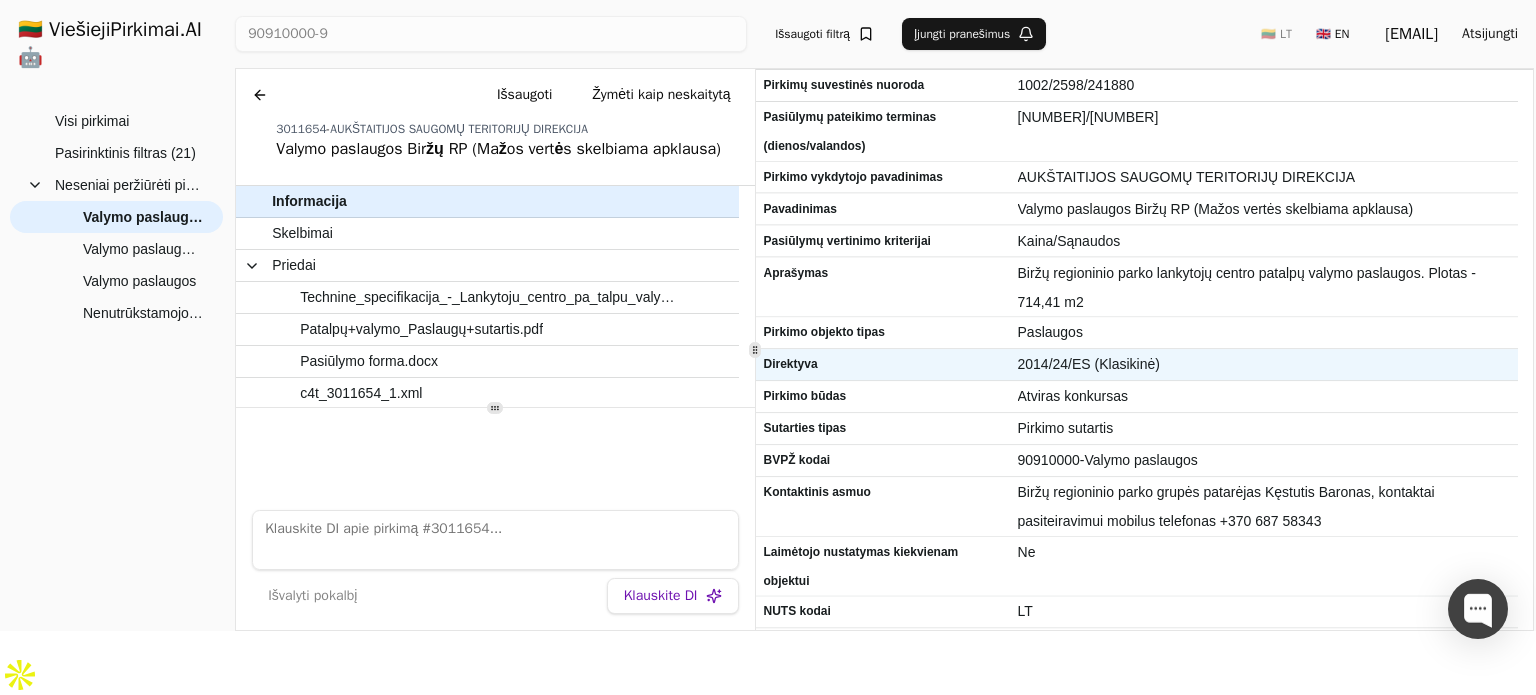 scroll, scrollTop: 74, scrollLeft: 0, axis: vertical 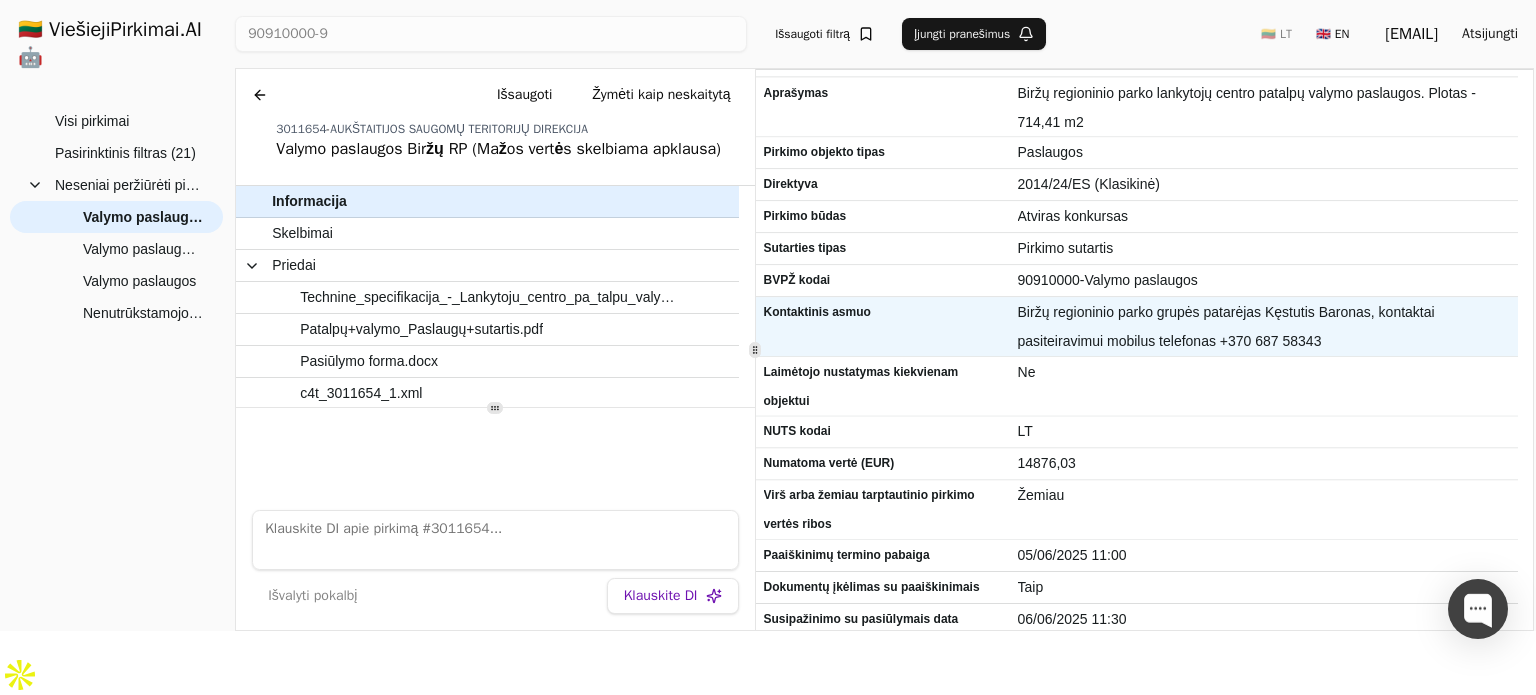 click on "Biržų regioninio parko grupės patarėjas Kęstutis Baronas, kontaktai pasiteiravimui mobilus telefonas +370 687 58343" at bounding box center (1264, 327) 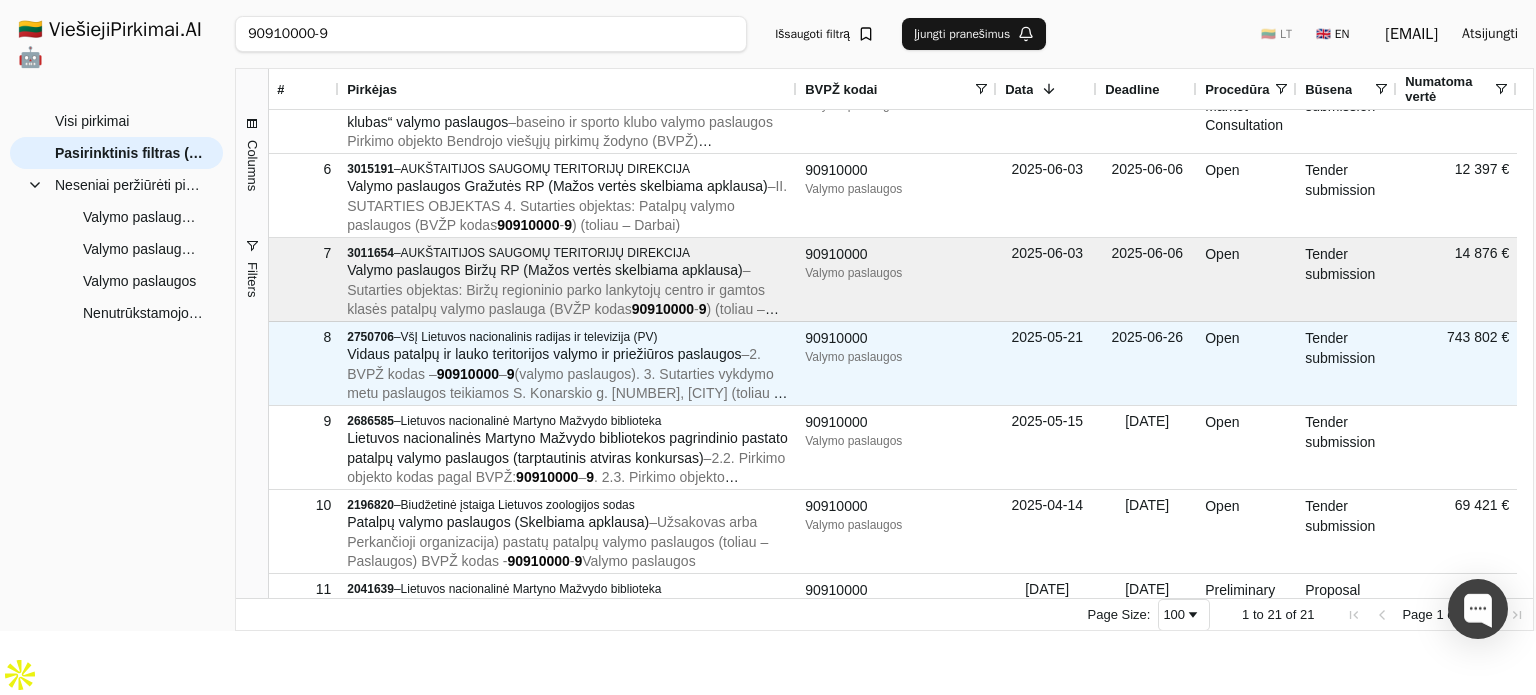 click on "(valymo paslaugos). 3. Sutarties vykdymo metu paslaugos teikiamos S. Konarskio g. [NUMBER], [CITY] (toliau – objektas)" at bounding box center (567, 393) 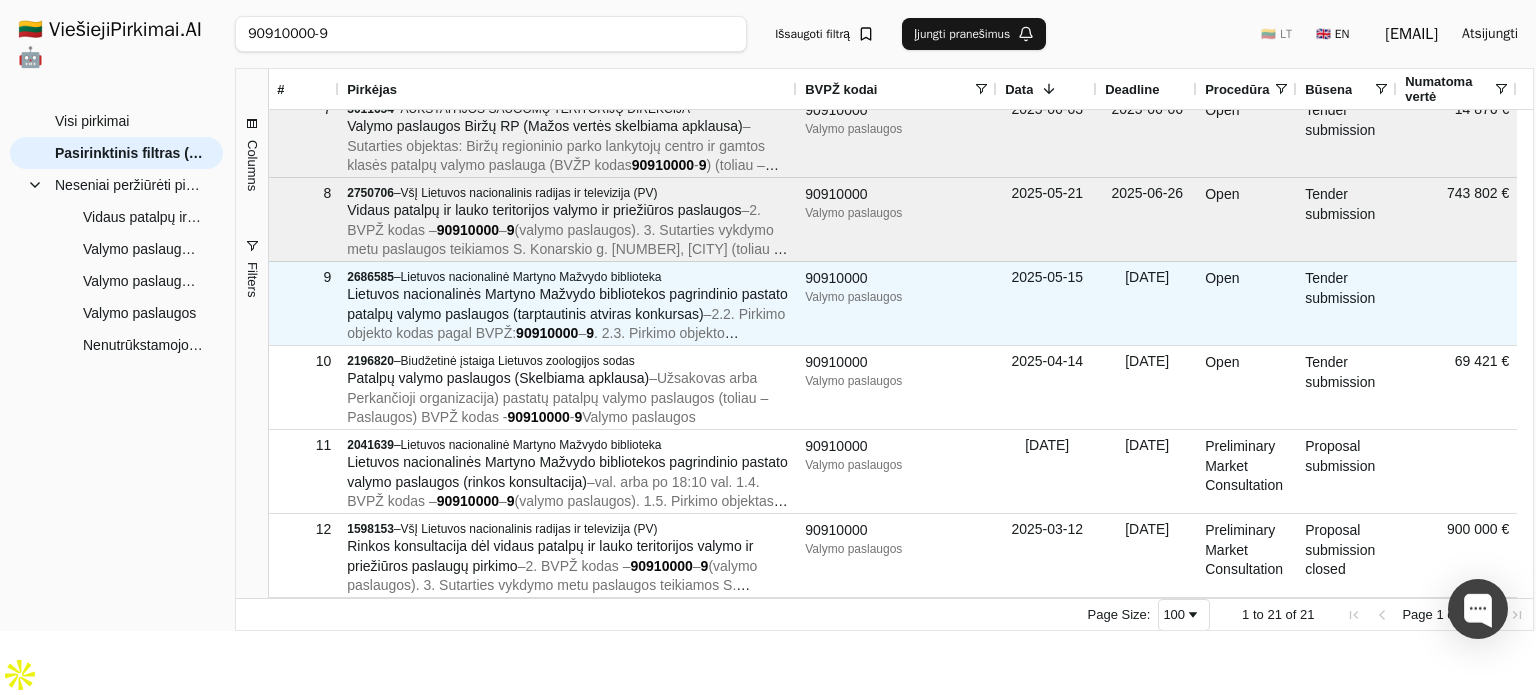 click on "Lietuvos nacionalinės Martyno Mažvydo bibliotekos pagrindinio pastato patalpų valymo paslaugos (tarptautinis atviras konkursas)" at bounding box center [567, 304] 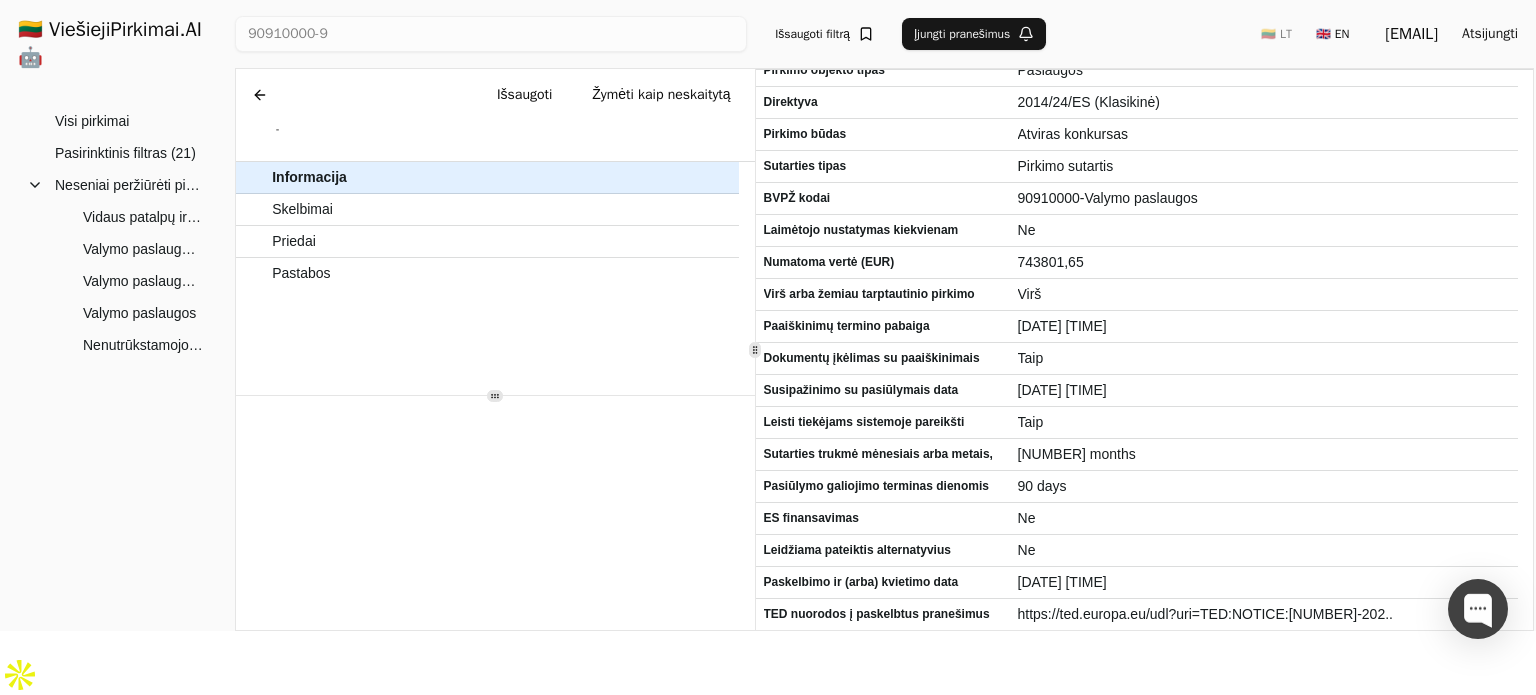 click on "Informacija Skelbimai Priedai Pastabos" at bounding box center (487, 278) 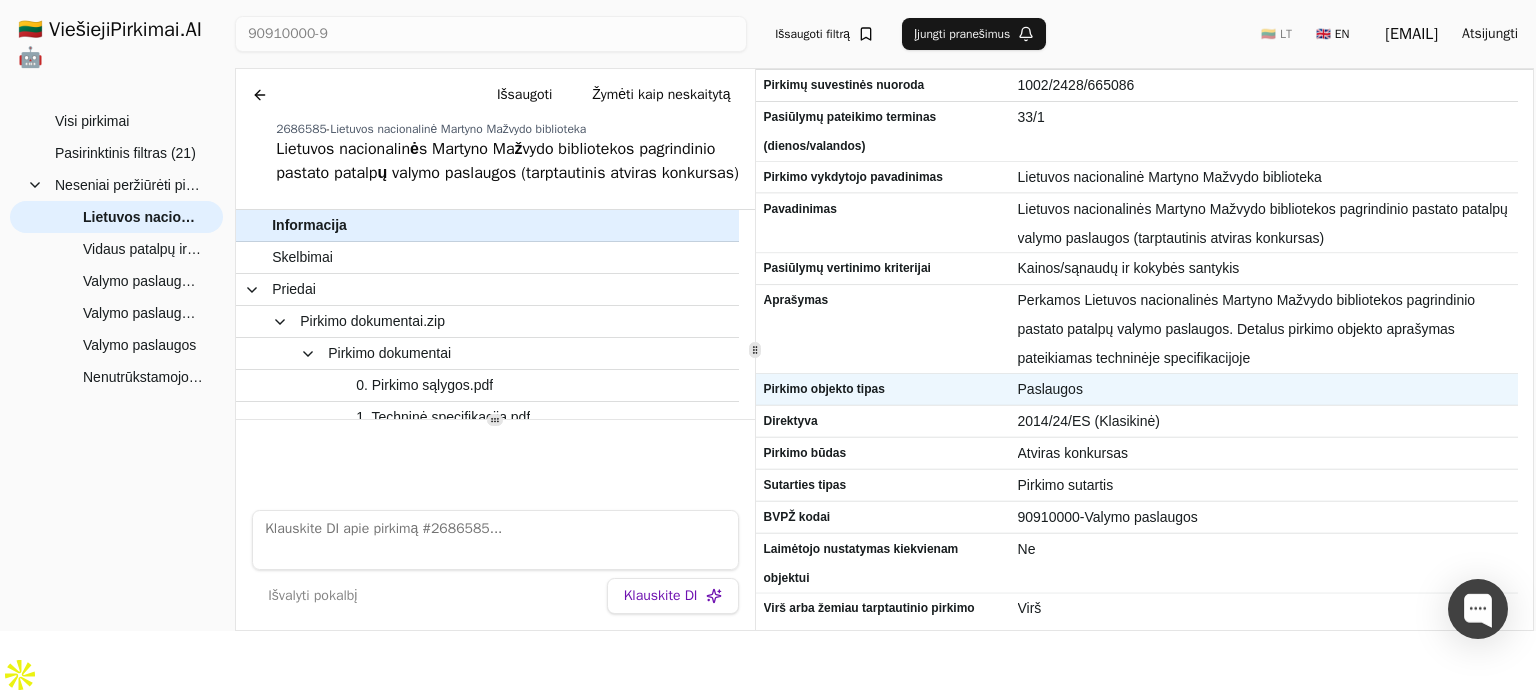 scroll, scrollTop: 171, scrollLeft: 0, axis: vertical 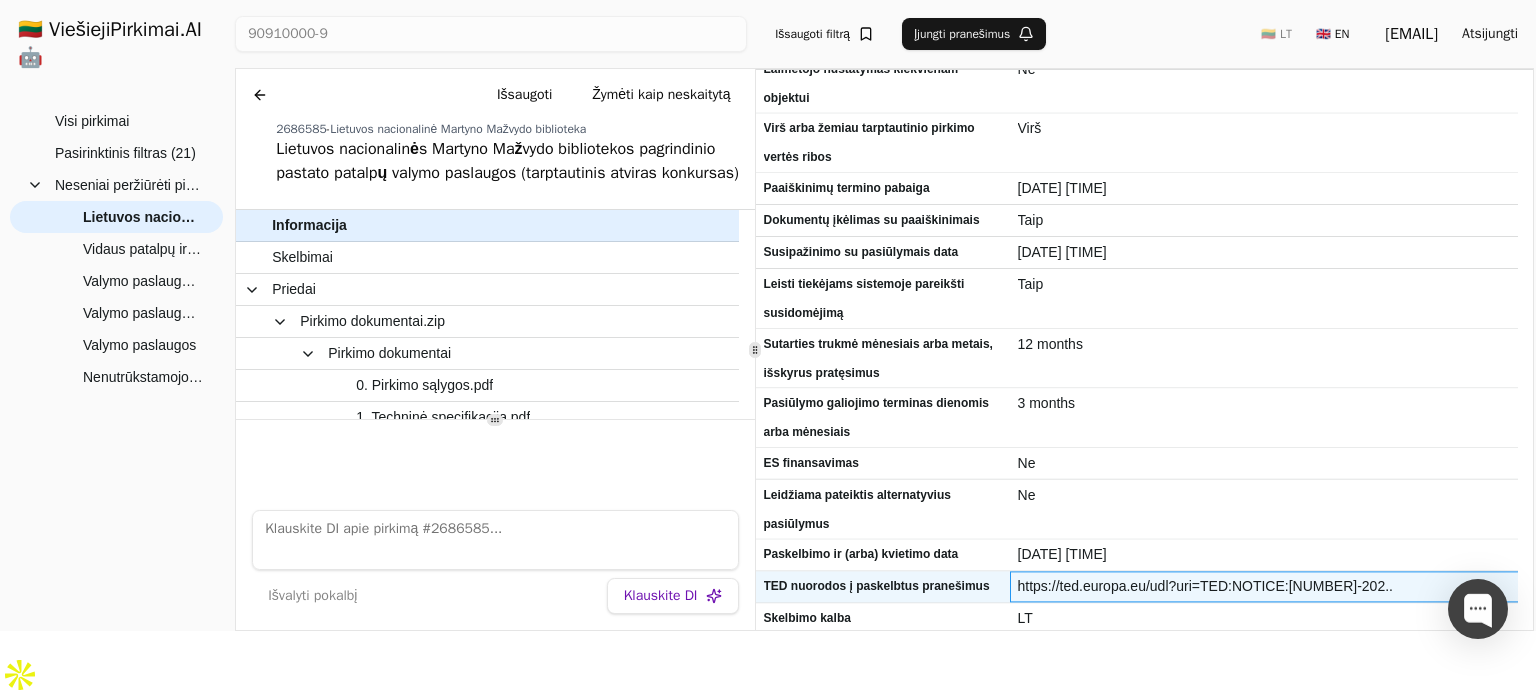 click on "https://ted.europa.eu/udl?uri=TED:NOTICE:[NUMBER]-202.." at bounding box center (1264, 586) 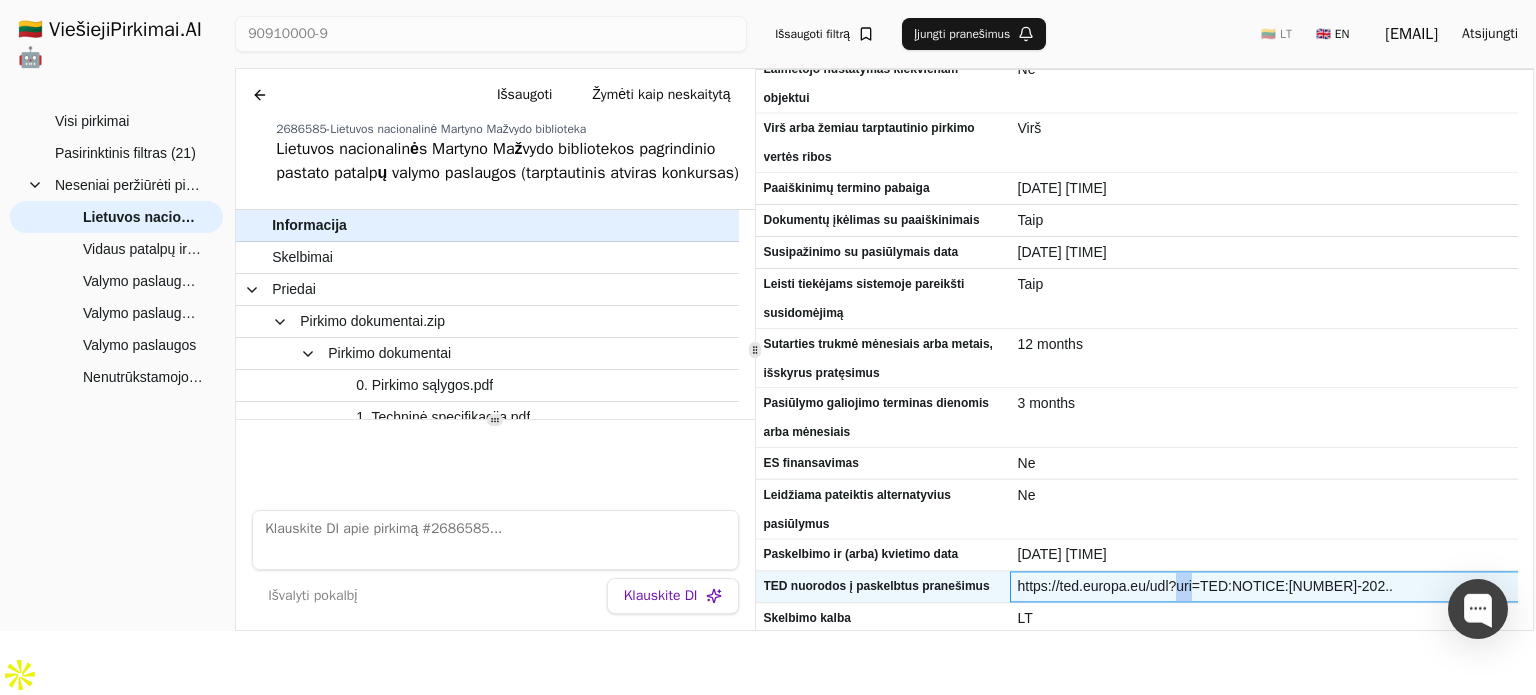 click on "https://ted.europa.eu/udl?uri=TED:NOTICE:[NUMBER]-202.." at bounding box center [1264, 586] 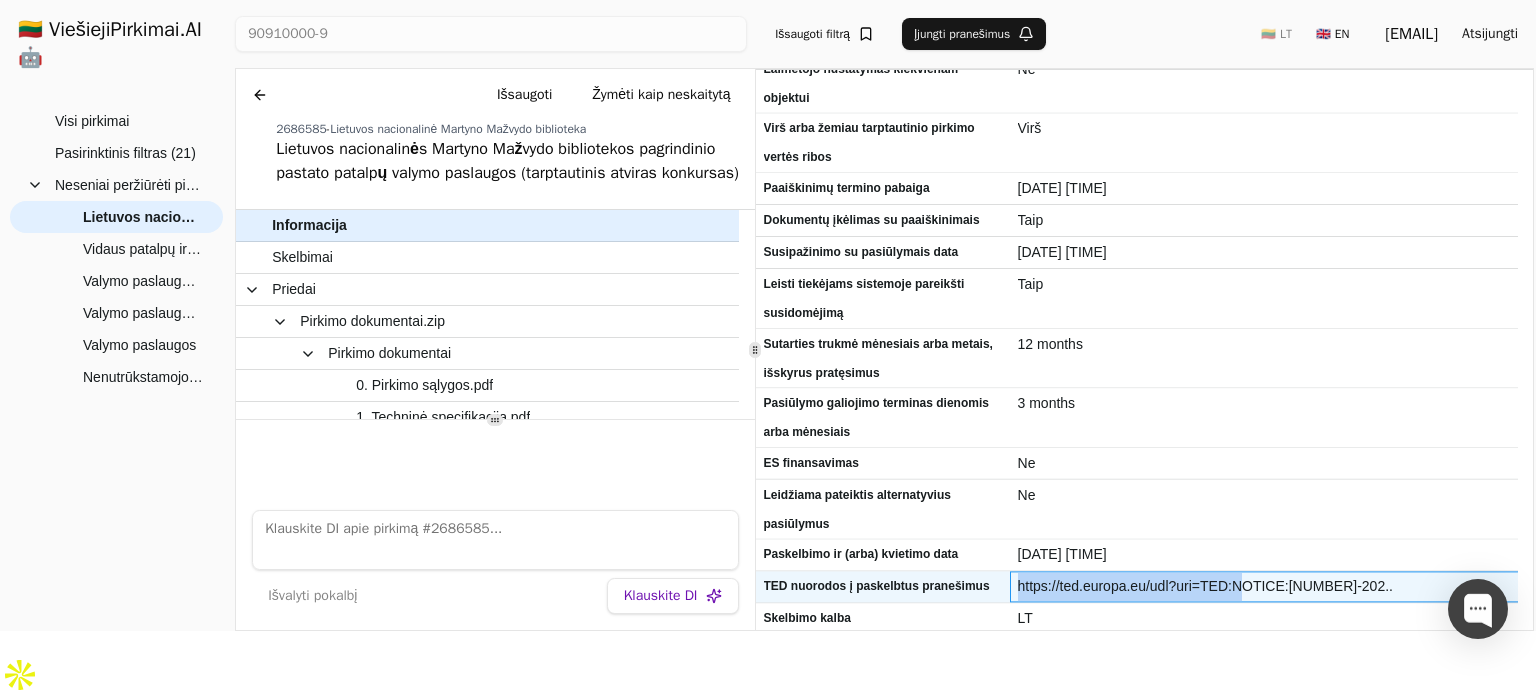 drag, startPoint x: 1020, startPoint y: 587, endPoint x: 1261, endPoint y: 596, distance: 241.16798 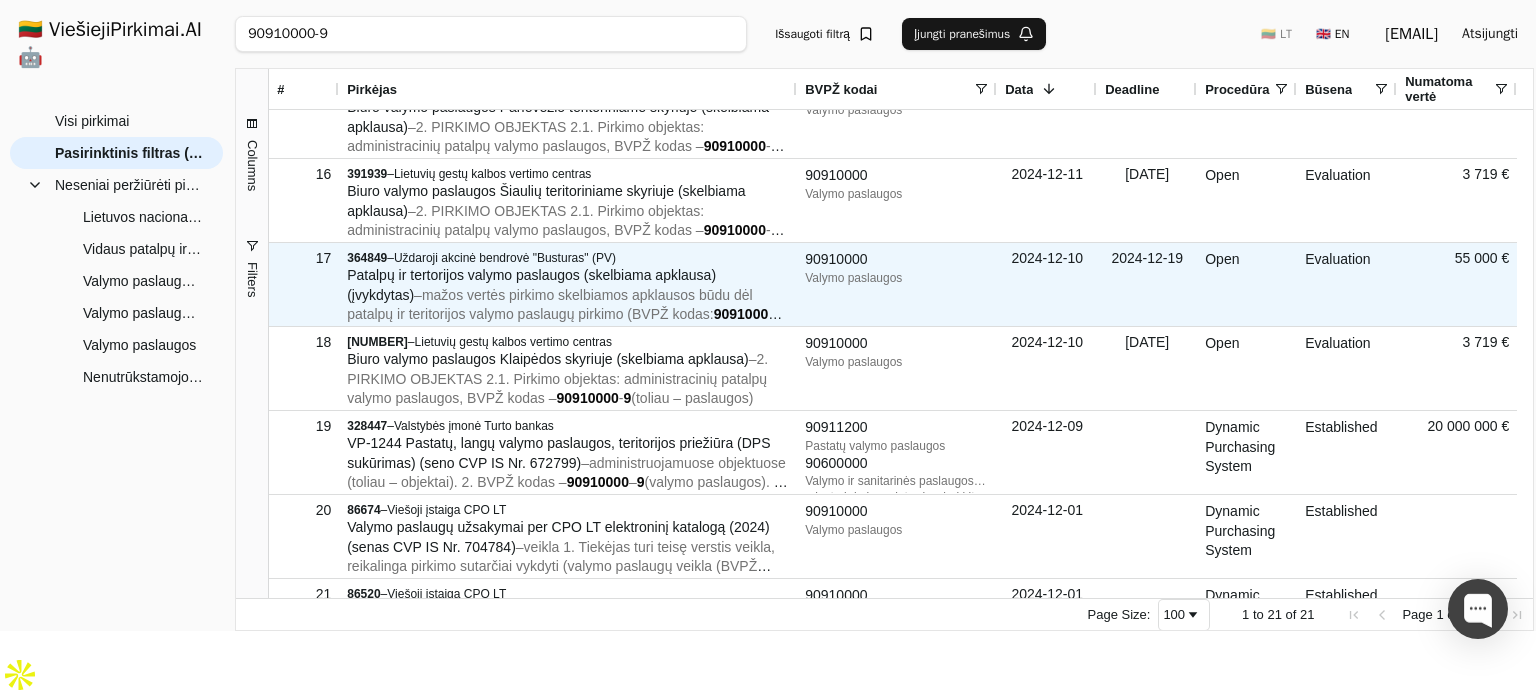 click on "mažos vertės pirkimo skelbiamos apklausos būdu dėl patalpų ir teritorijos valymo paslaugų pirkimo (BVPŽ kodas:" at bounding box center [549, 305] 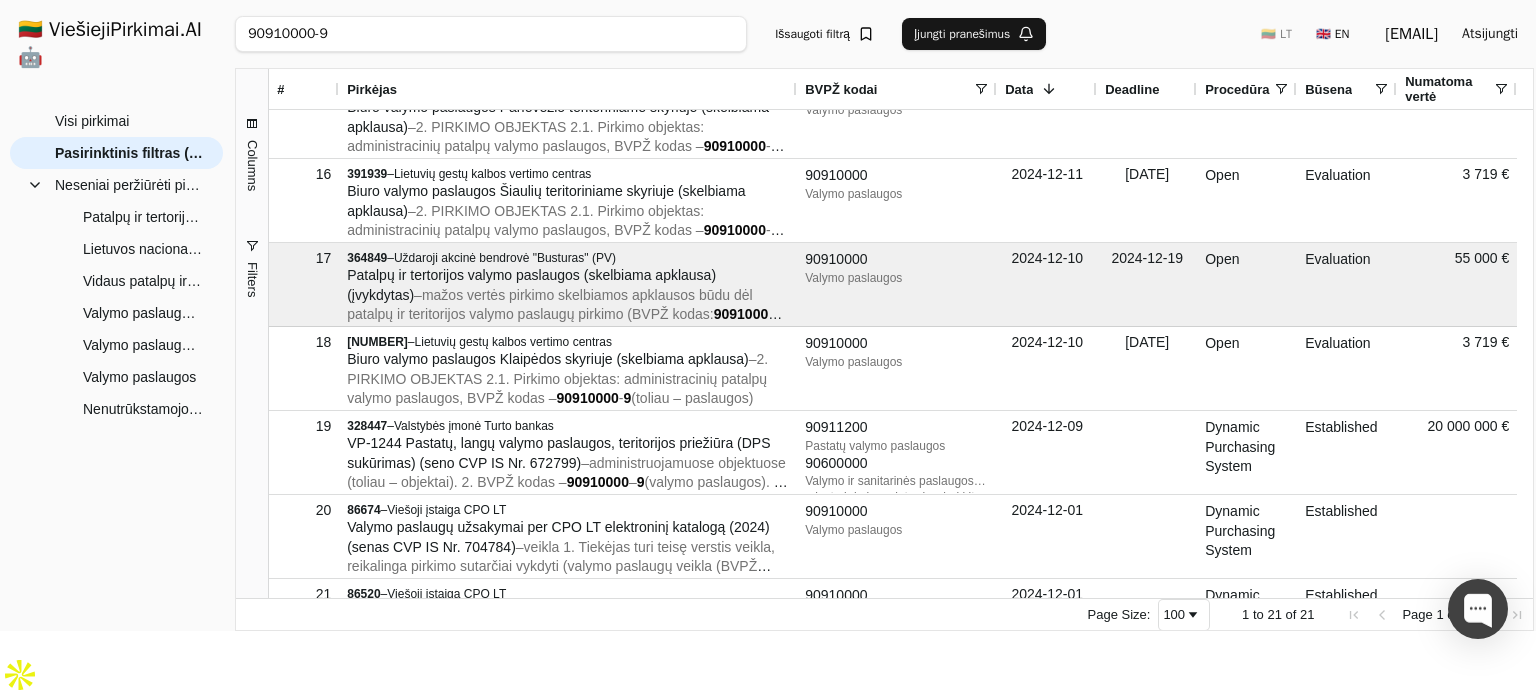 drag, startPoint x: 336, startPoint y: 35, endPoint x: 0, endPoint y: -31, distance: 342.4208 